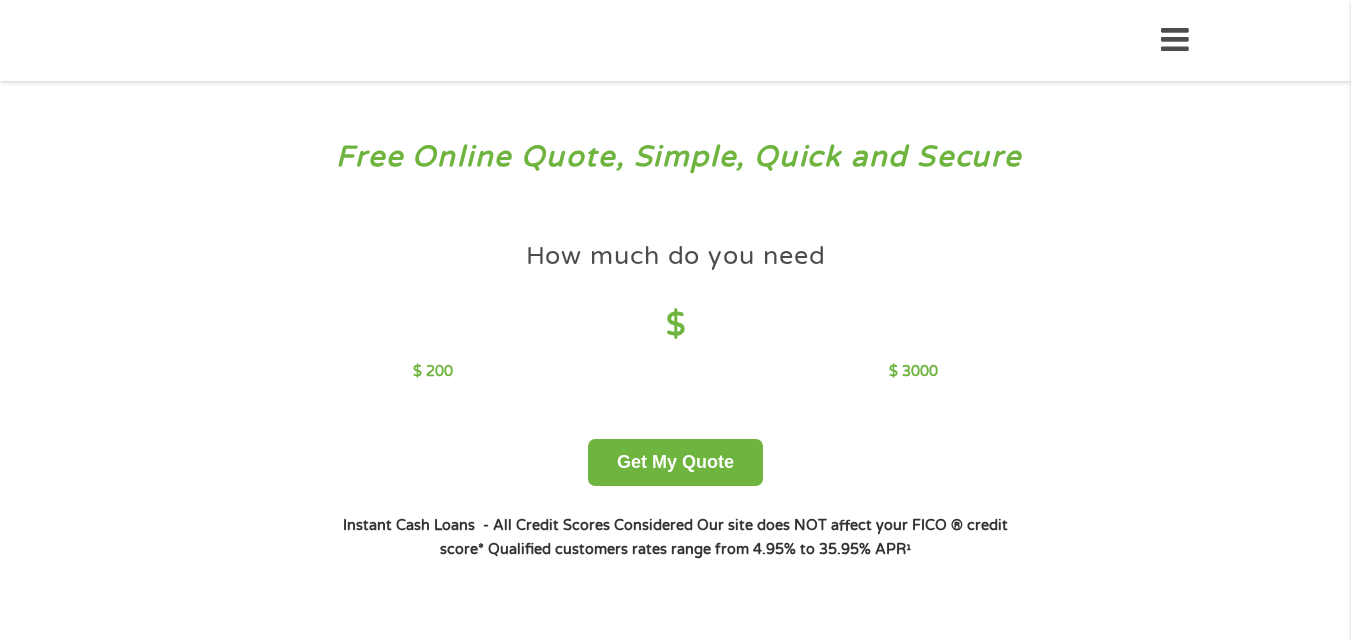 scroll, scrollTop: 0, scrollLeft: 0, axis: both 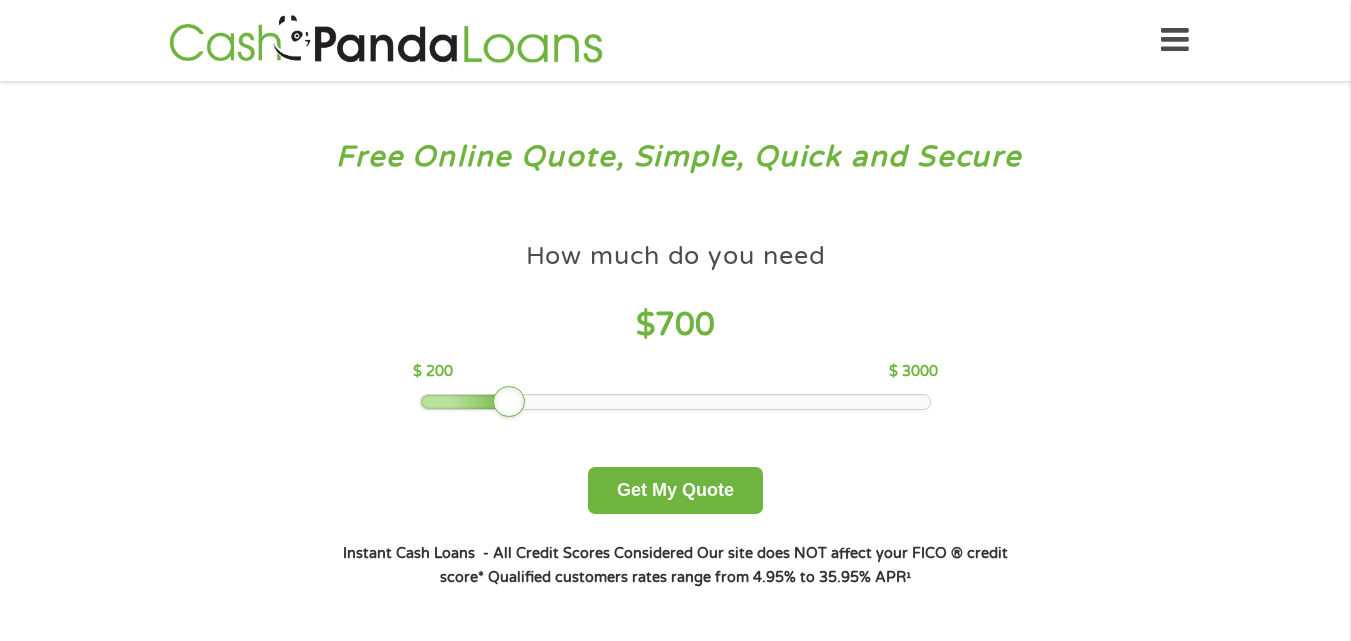 drag, startPoint x: 570, startPoint y: 402, endPoint x: 518, endPoint y: 403, distance: 52.009613 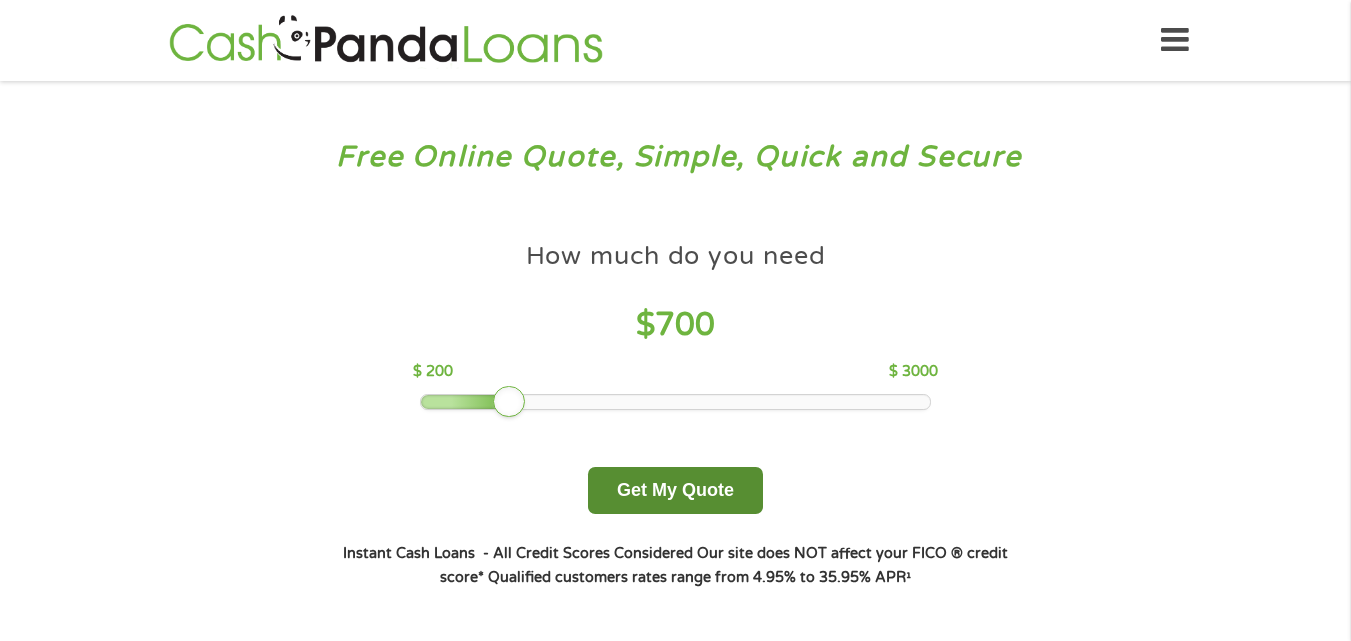 click on "Get My Quote" at bounding box center (675, 490) 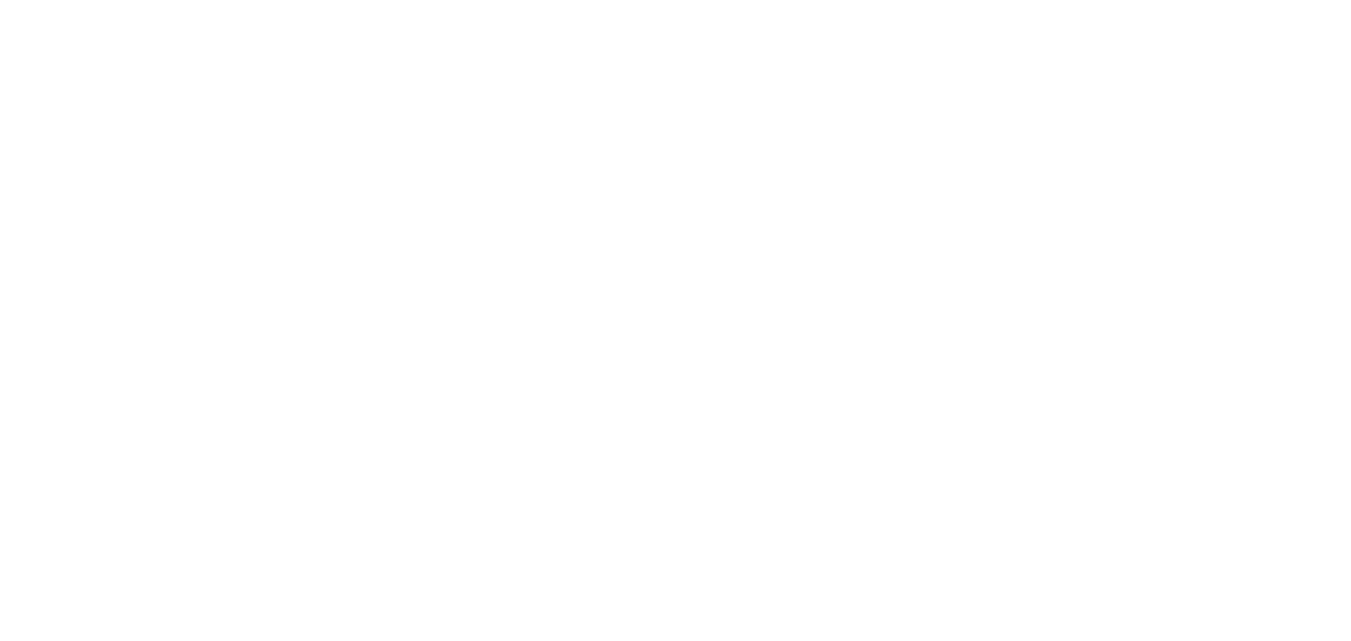 scroll, scrollTop: 0, scrollLeft: 0, axis: both 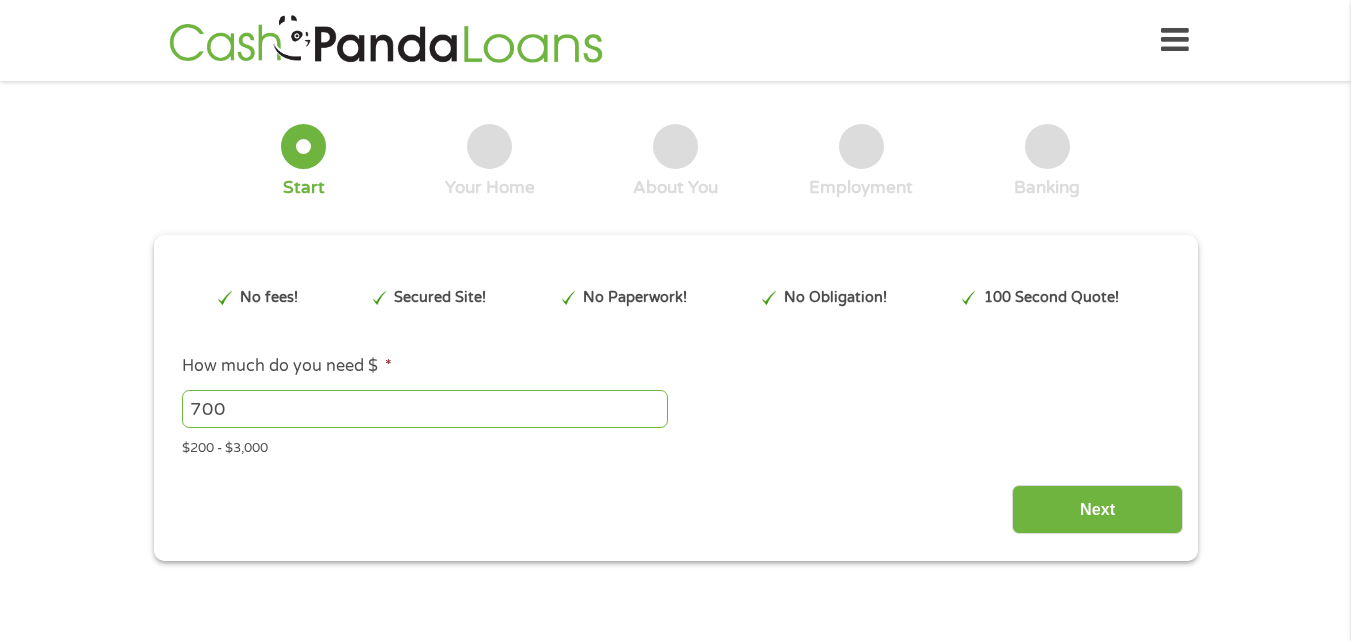 type on "CjwKCAjw7rbEBhB5EiwA1V49nf5VVRGCKXo_gJESbKXhnL2CAkdpvktbEZ_iprSOxx-jIS8wbem7NRoC1UsQAvD_BwE" 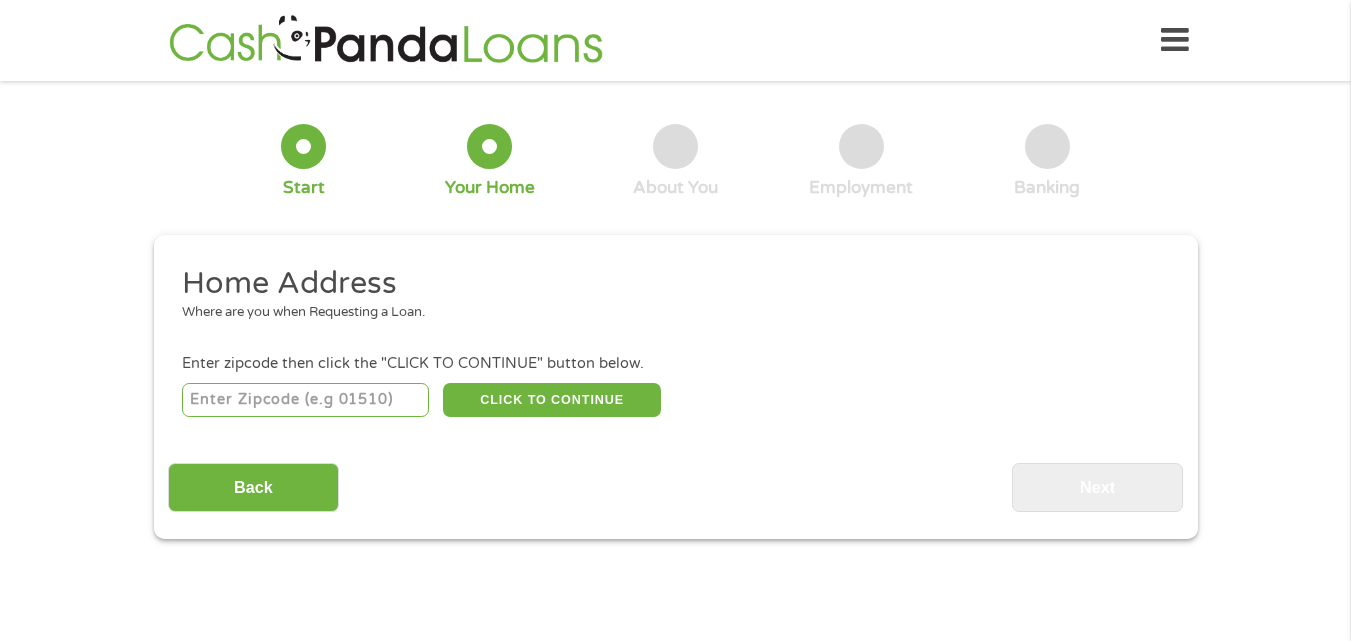 click at bounding box center (305, 400) 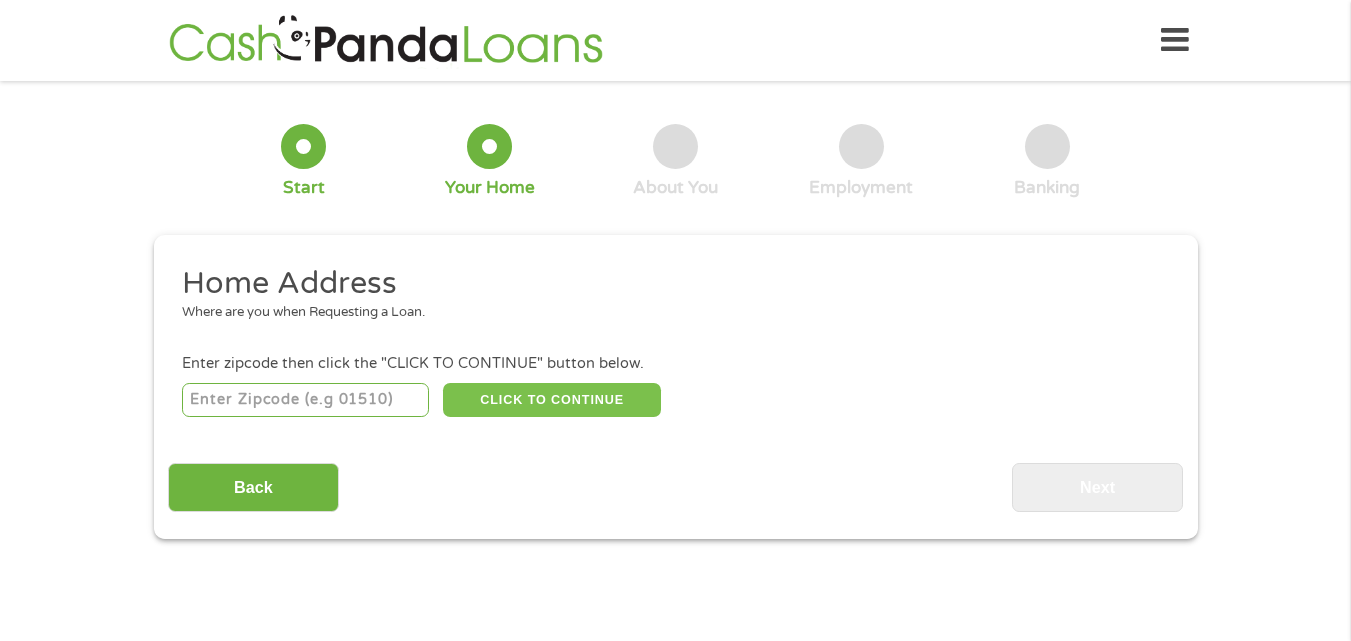 click on "CLICK TO CONTINUE" at bounding box center [552, 400] 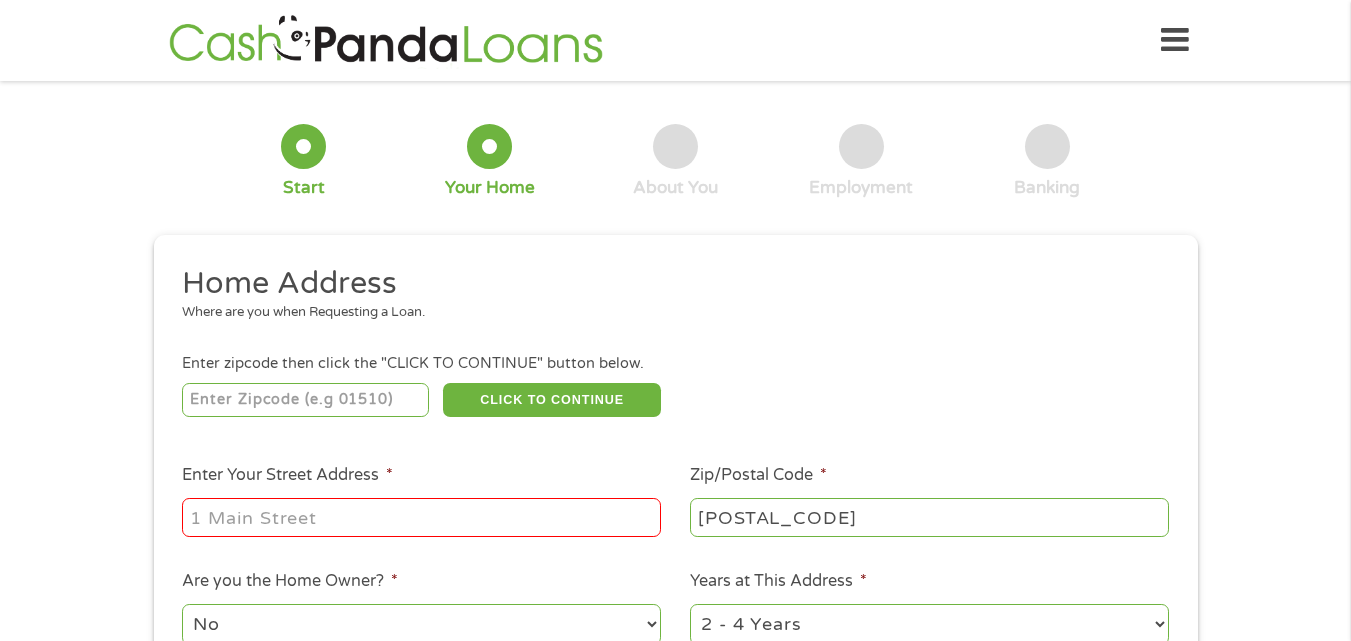 click on "Enter Your Street Address *" at bounding box center [421, 517] 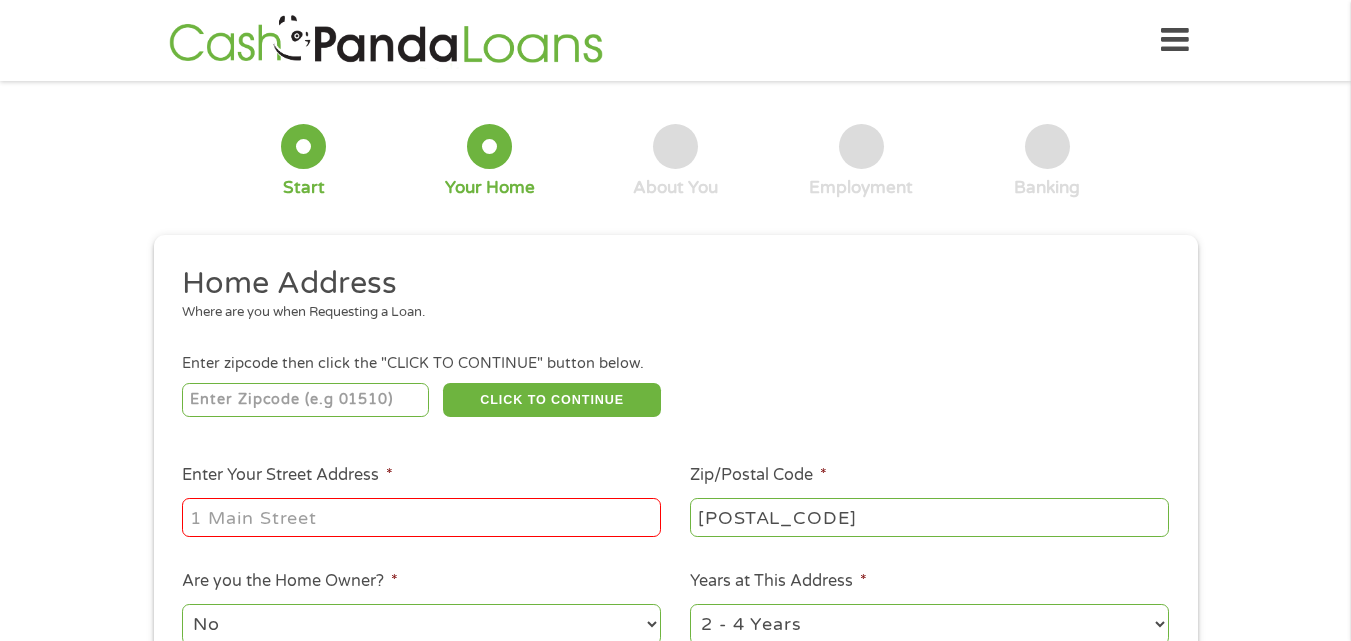 type on "1247 Harlandale Avenue" 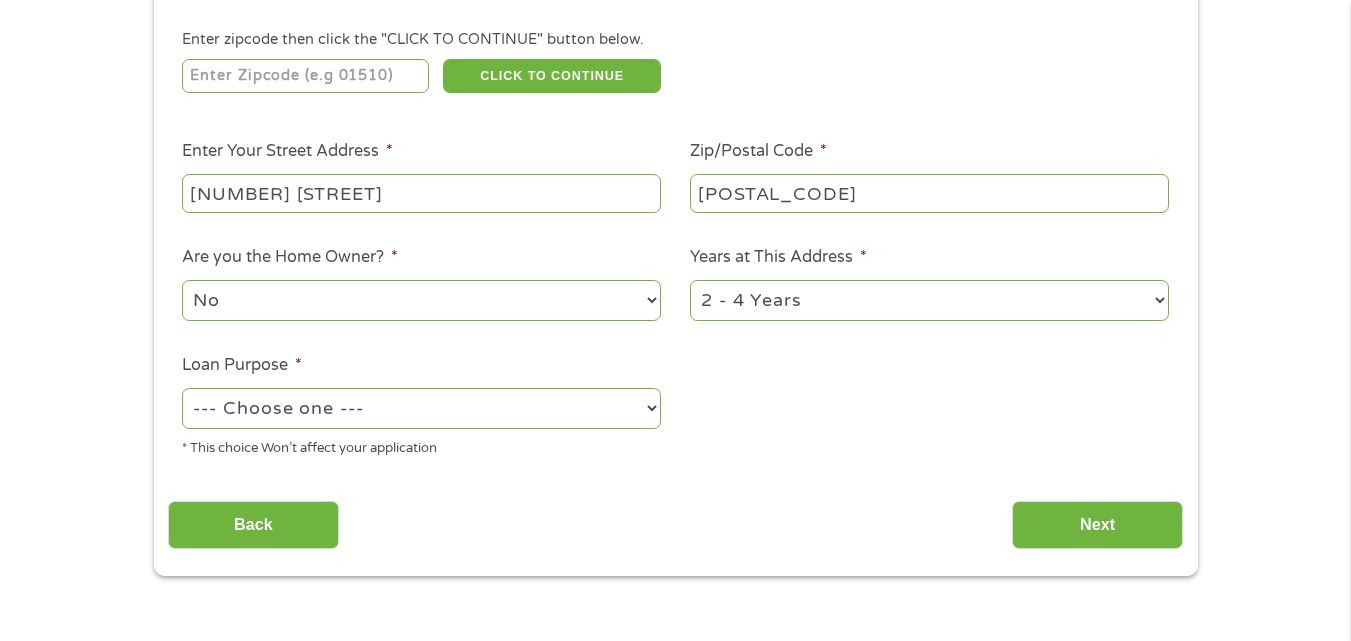 scroll, scrollTop: 327, scrollLeft: 0, axis: vertical 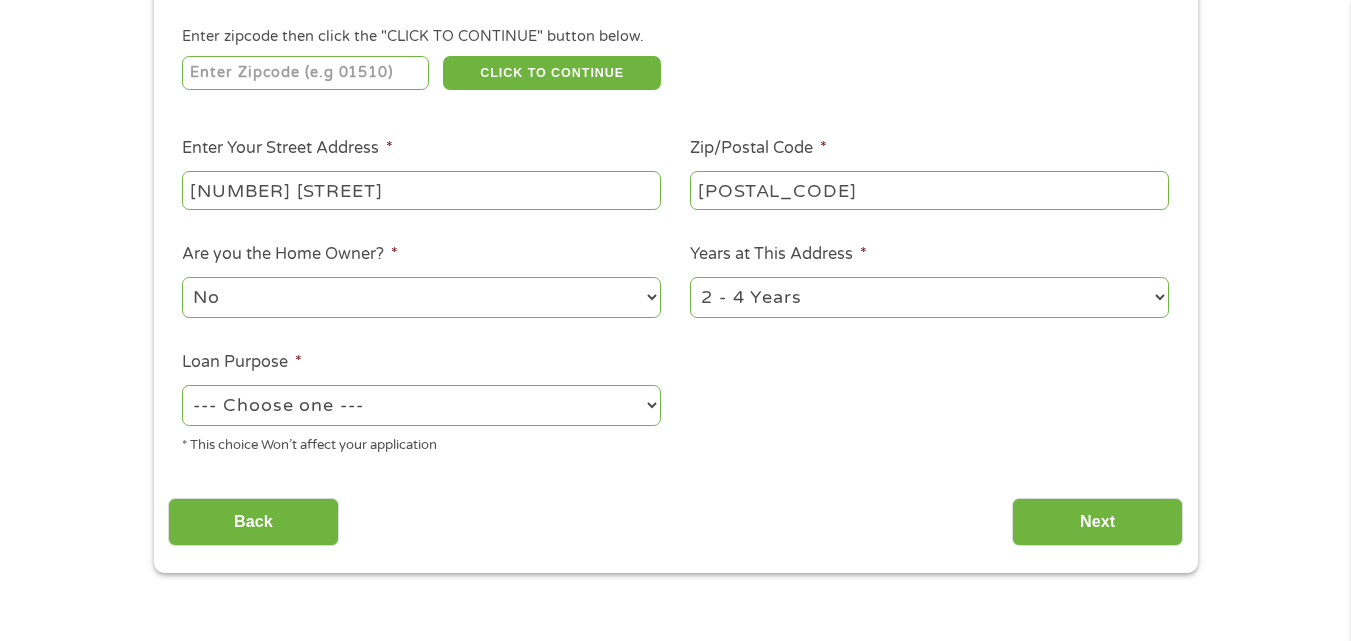click on "--- Choose one --- Pay Bills Debt Consolidation Home Improvement Major Purchase Car Loan Short Term Cash Medical Expenses Other" at bounding box center [421, 405] 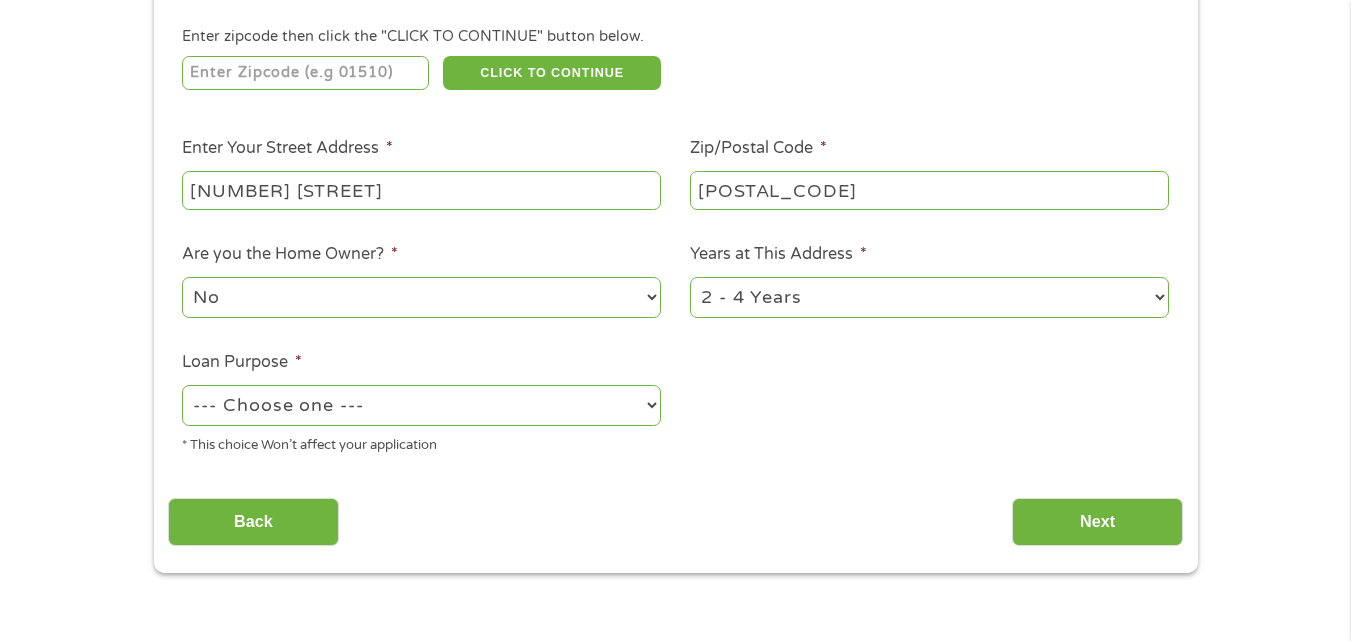 select on "shorttermcash" 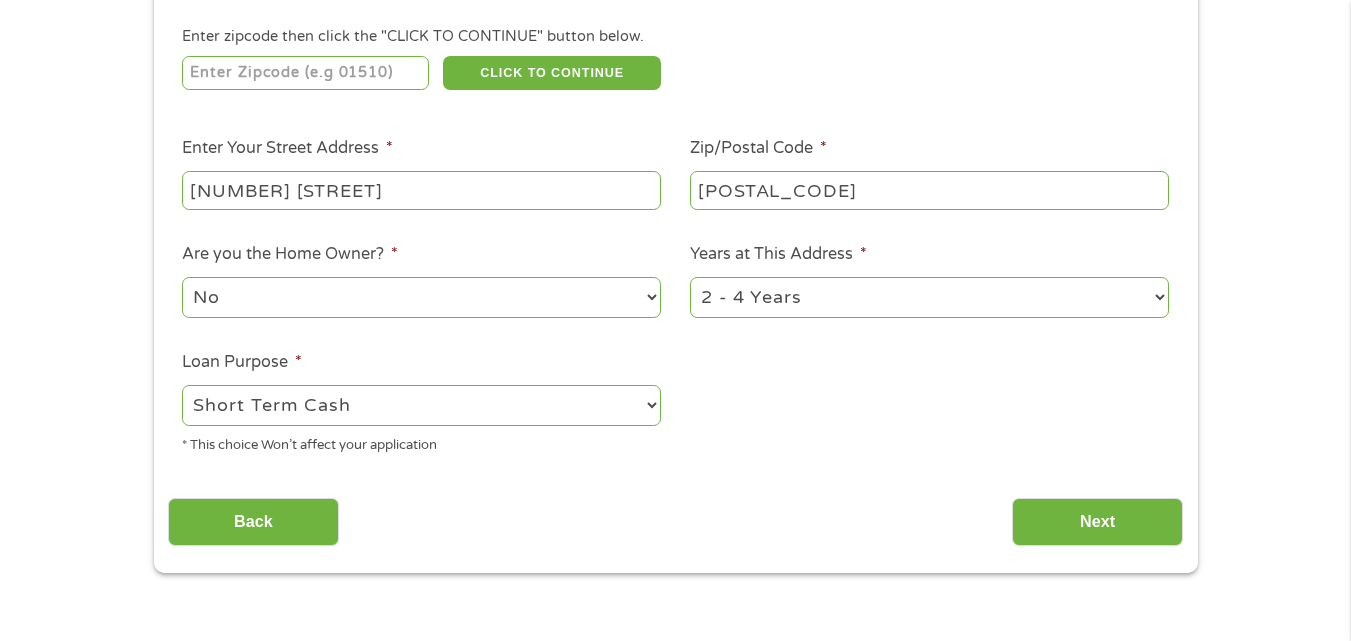 click on "--- Choose one --- Pay Bills Debt Consolidation Home Improvement Major Purchase Car Loan Short Term Cash Medical Expenses Other" at bounding box center (421, 405) 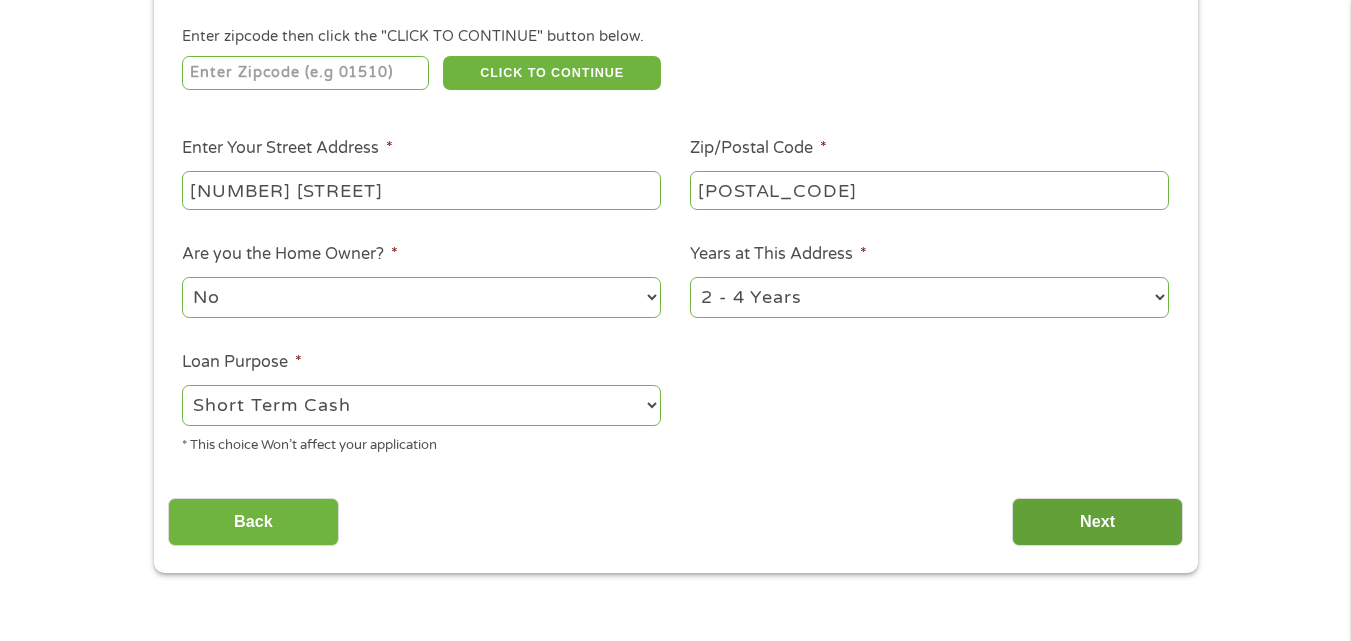 click on "Next" at bounding box center (1097, 522) 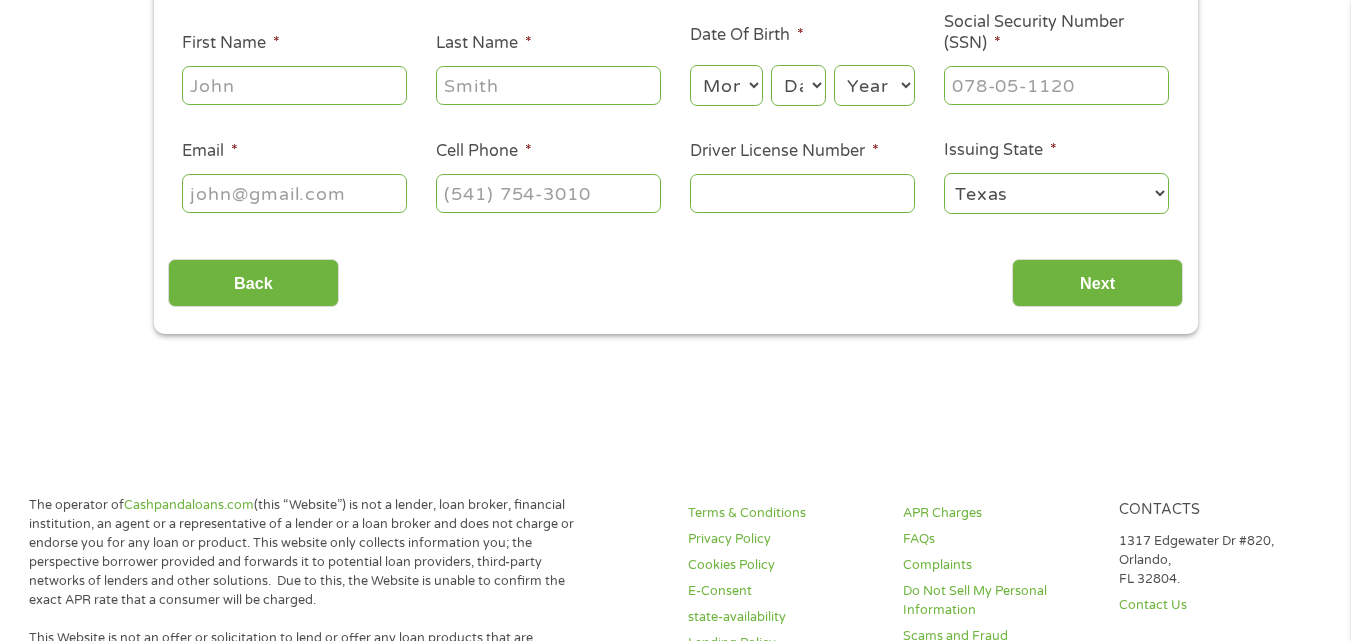 scroll, scrollTop: 8, scrollLeft: 8, axis: both 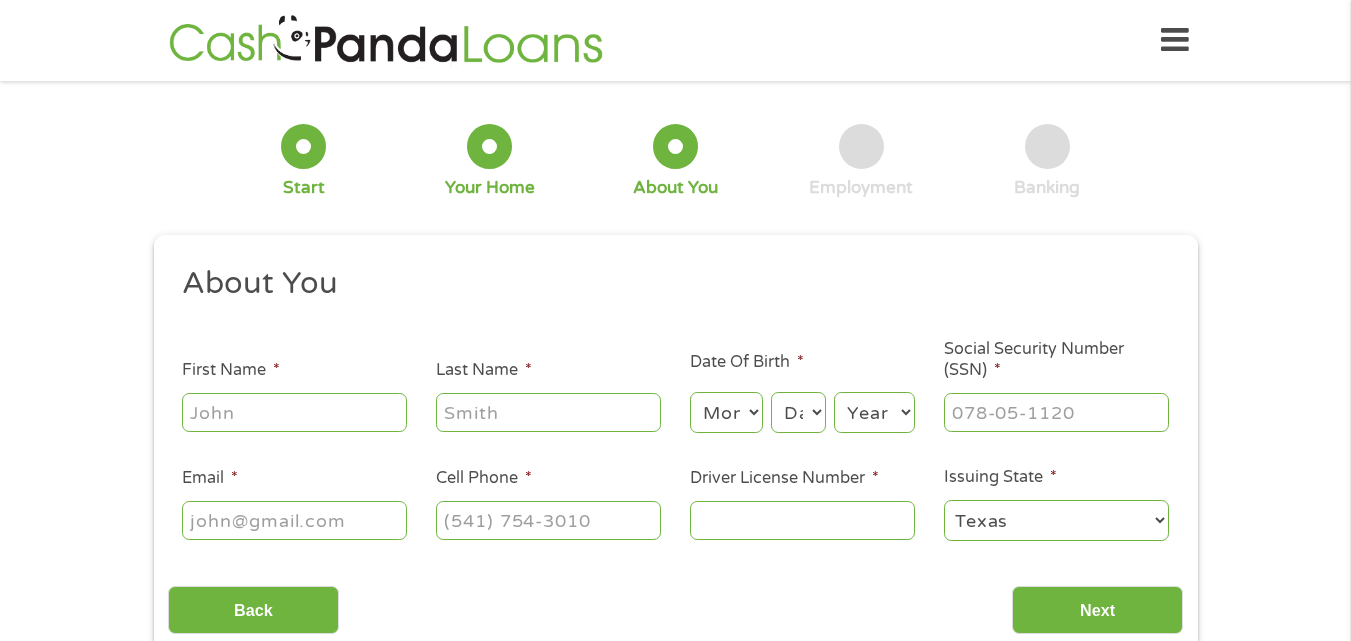 click on "First Name *" at bounding box center (294, 412) 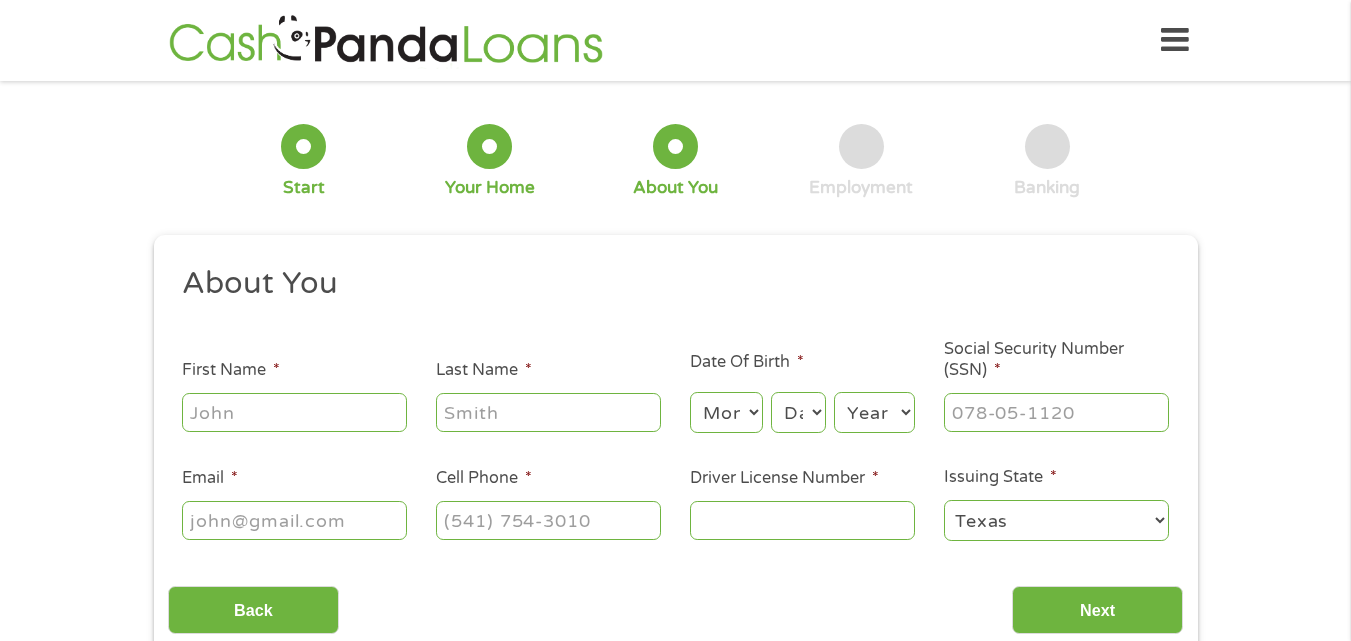 type on "VICTORIA" 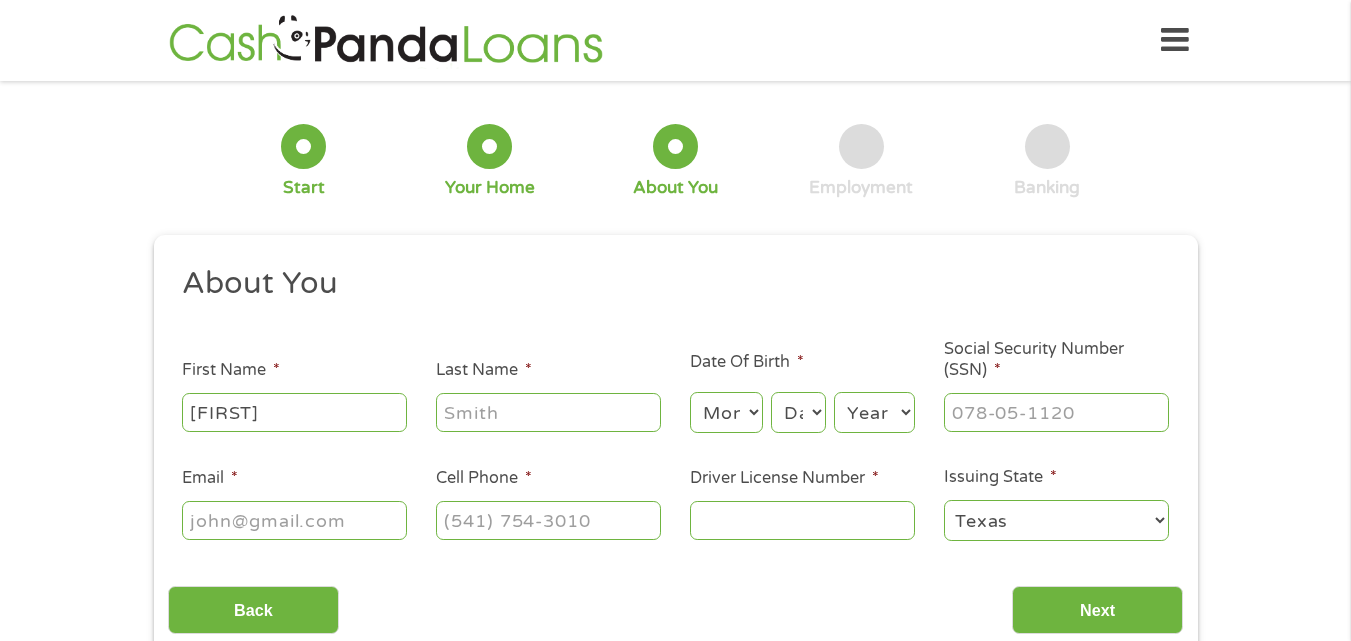 type on "HILL" 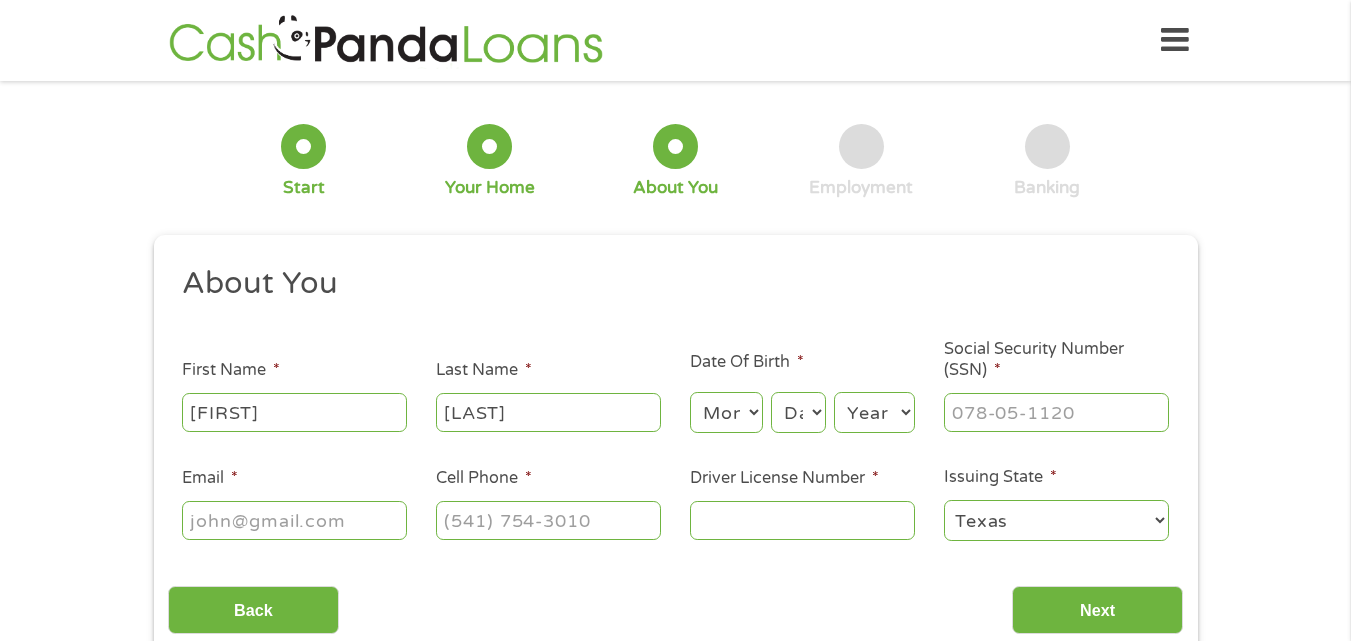type on "vickihill70@gmail.com" 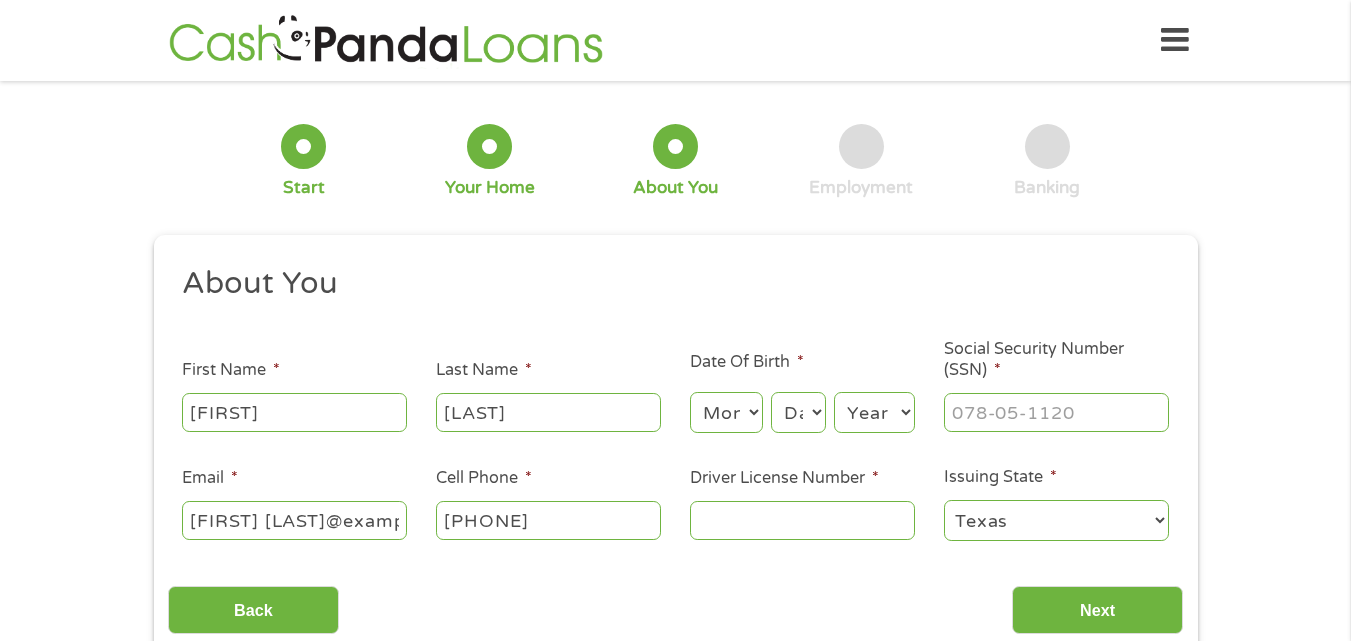 type on "(901) 827-4578" 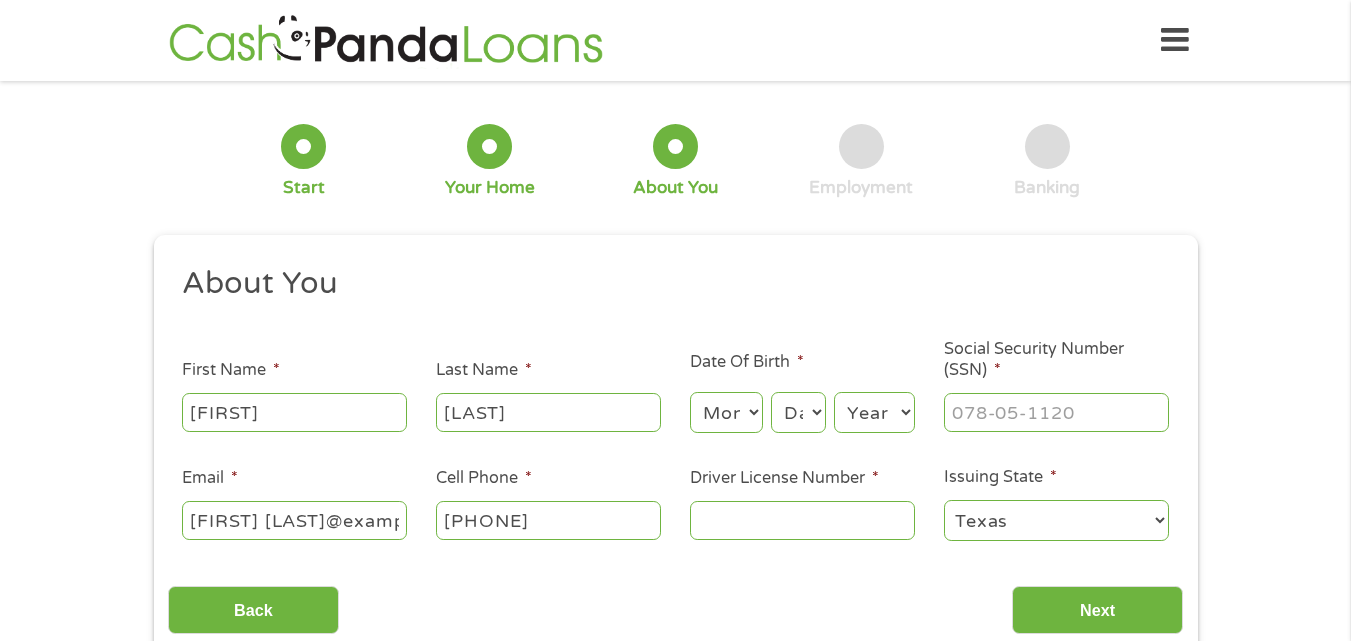 click on "Month 1 2 3 4 5 6 7 8 9 10 11 12" at bounding box center [726, 412] 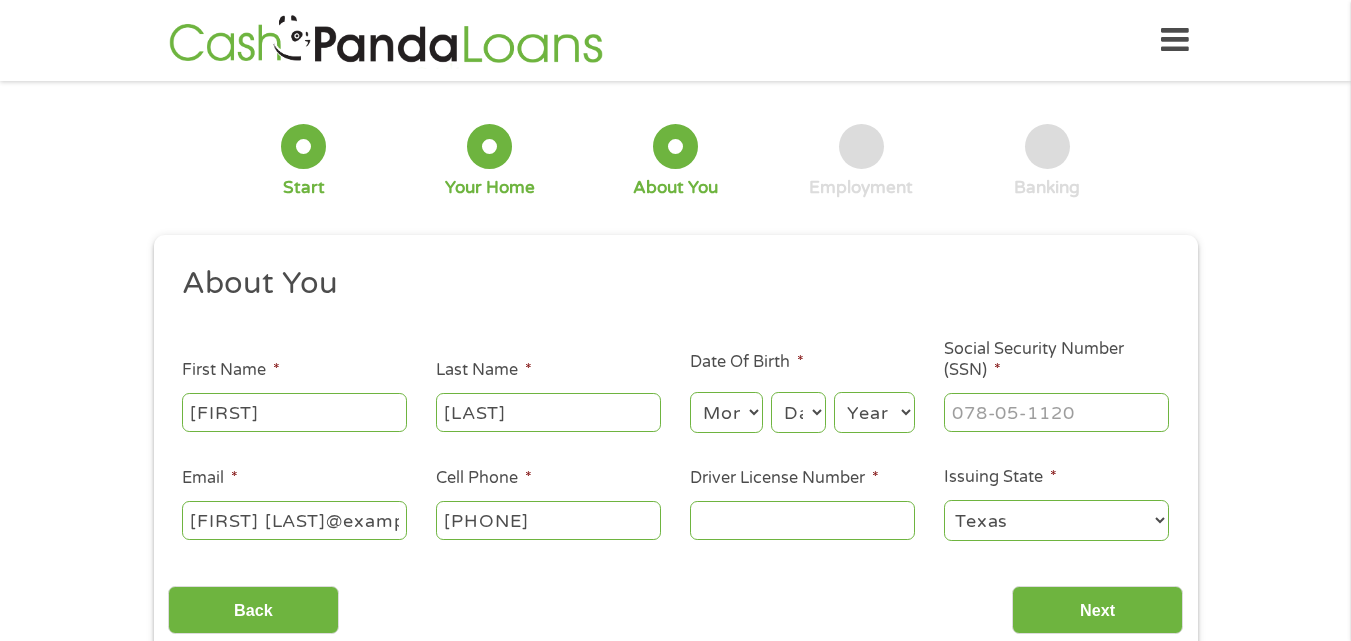 select on "9" 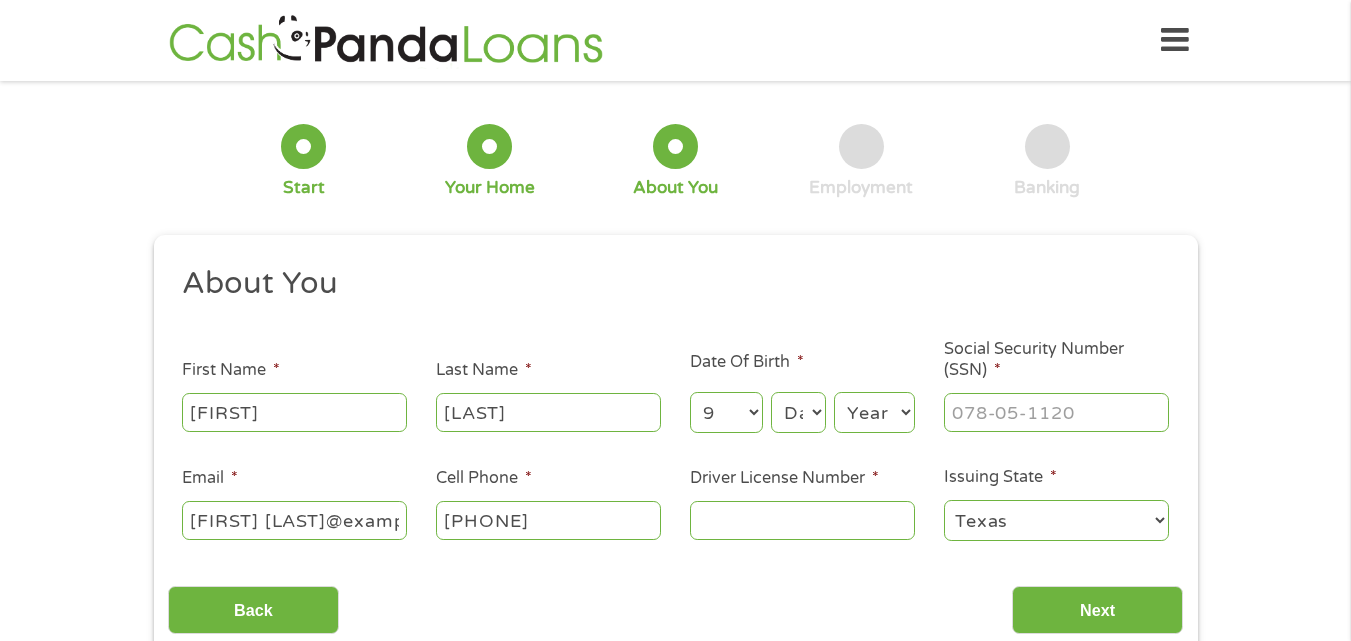 click on "Month 1 2 3 4 5 6 7 8 9 10 11 12" at bounding box center (726, 412) 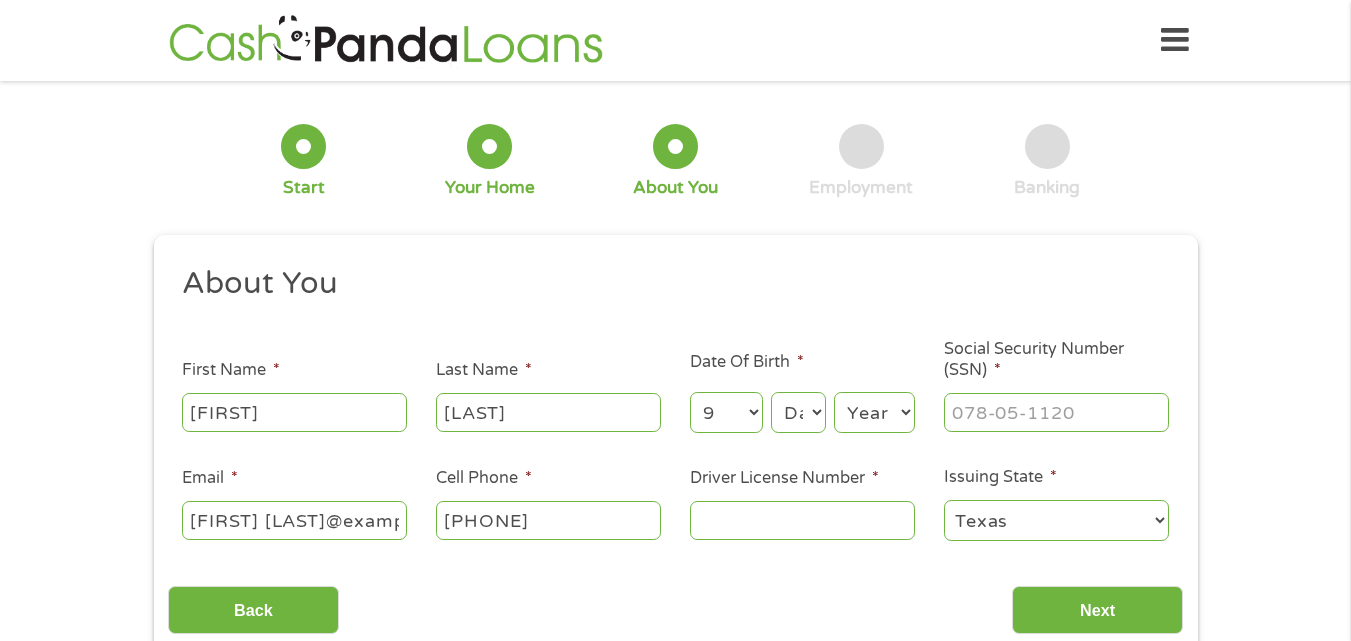 click on "Day 1 2 3 4 5 6 7 8 9 10 11 12 13 14 15 16 17 18 19 20 21 22 23 24 25 26 27 28 29 30 31" at bounding box center (798, 412) 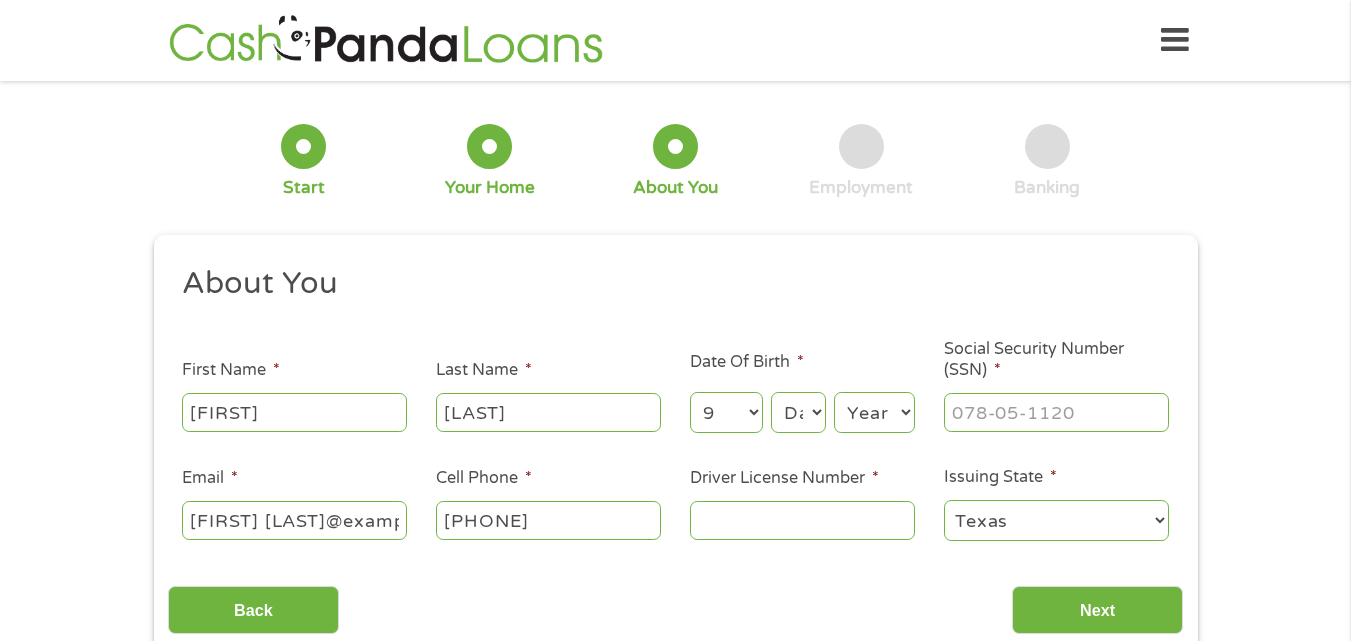 select on "28" 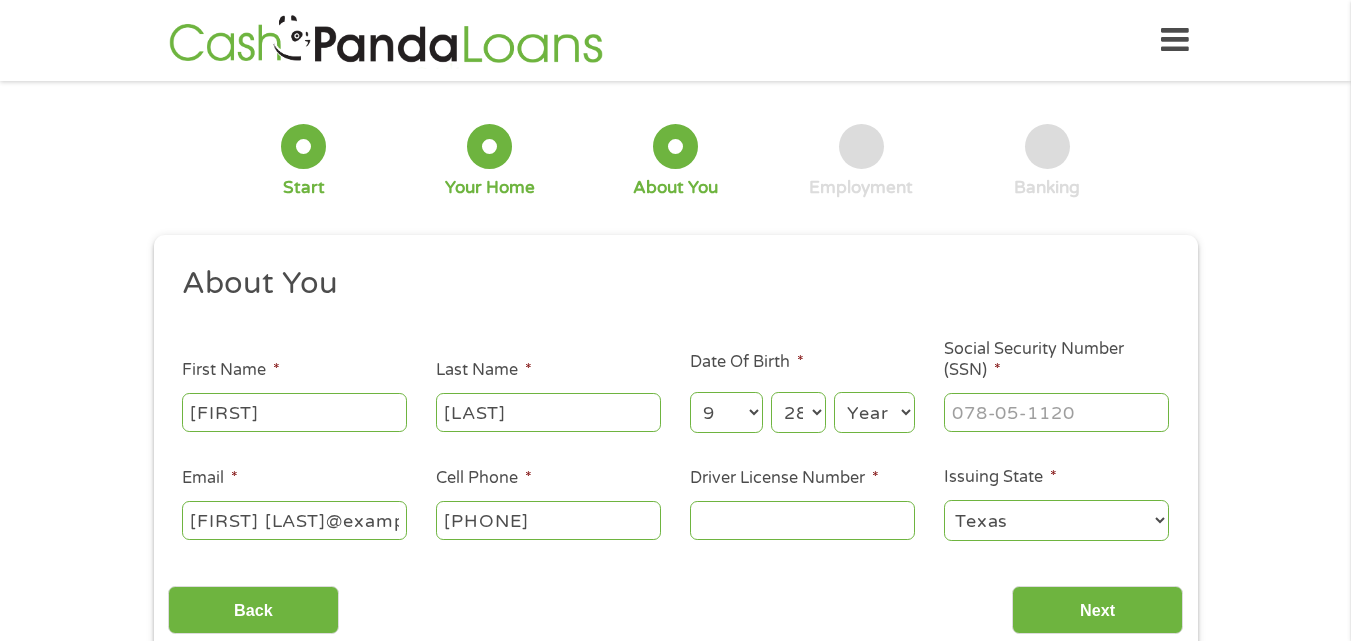 click on "Day 1 2 3 4 5 6 7 8 9 10 11 12 13 14 15 16 17 18 19 20 21 22 23 24 25 26 27 28 29 30 31" at bounding box center (798, 412) 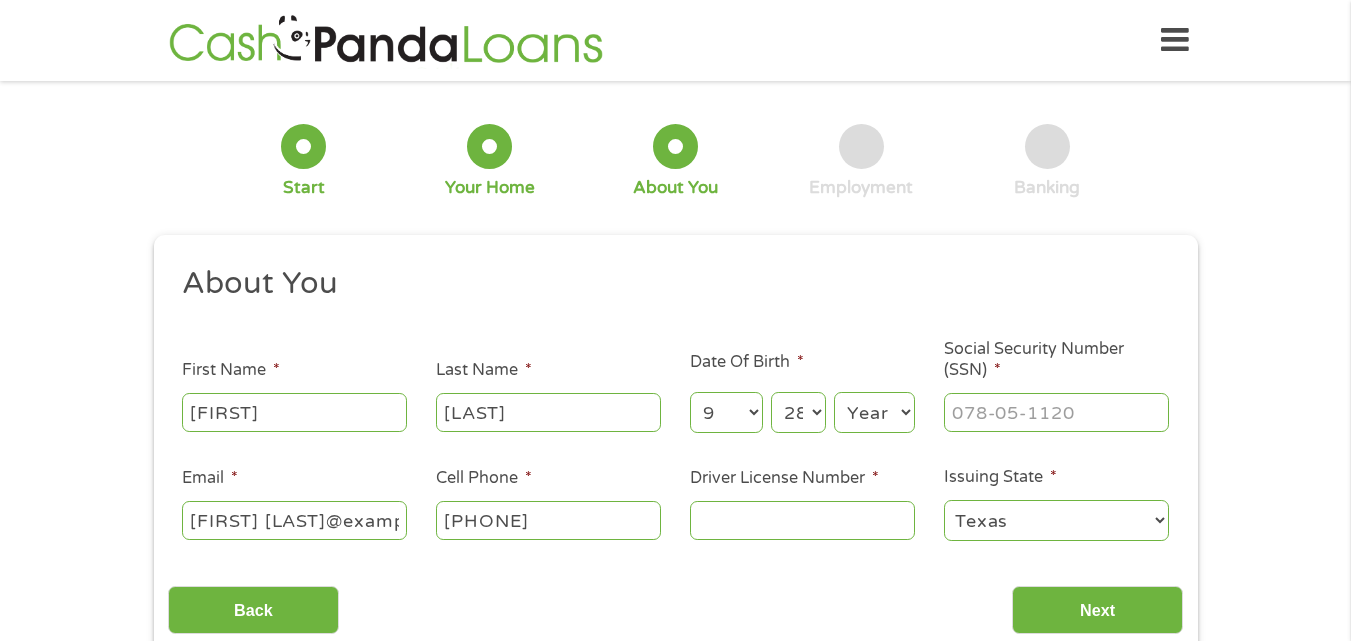 select on "1979" 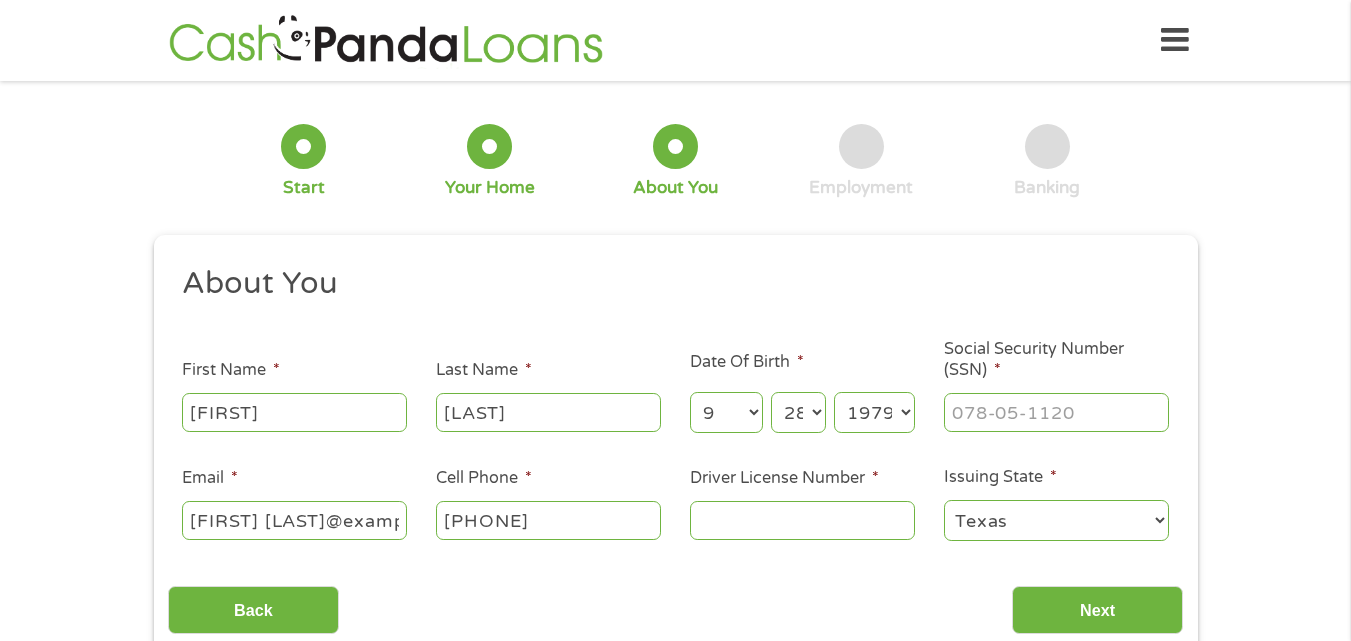 click on "Year 2007 2006 2005 2004 2003 2002 2001 2000 1999 1998 1997 1996 1995 1994 1993 1992 1991 1990 1989 1988 1987 1986 1985 1984 1983 1982 1981 1980 1979 1978 1977 1976 1975 1974 1973 1972 1971 1970 1969 1968 1967 1966 1965 1964 1963 1962 1961 1960 1959 1958 1957 1956 1955 1954 1953 1952 1951 1950 1949 1948 1947 1946 1945 1944 1943 1942 1941 1940 1939 1938 1937 1936 1935 1934 1933 1932 1931 1930 1929 1928 1927 1926 1925 1924 1923 1922 1921 1920" at bounding box center [874, 412] 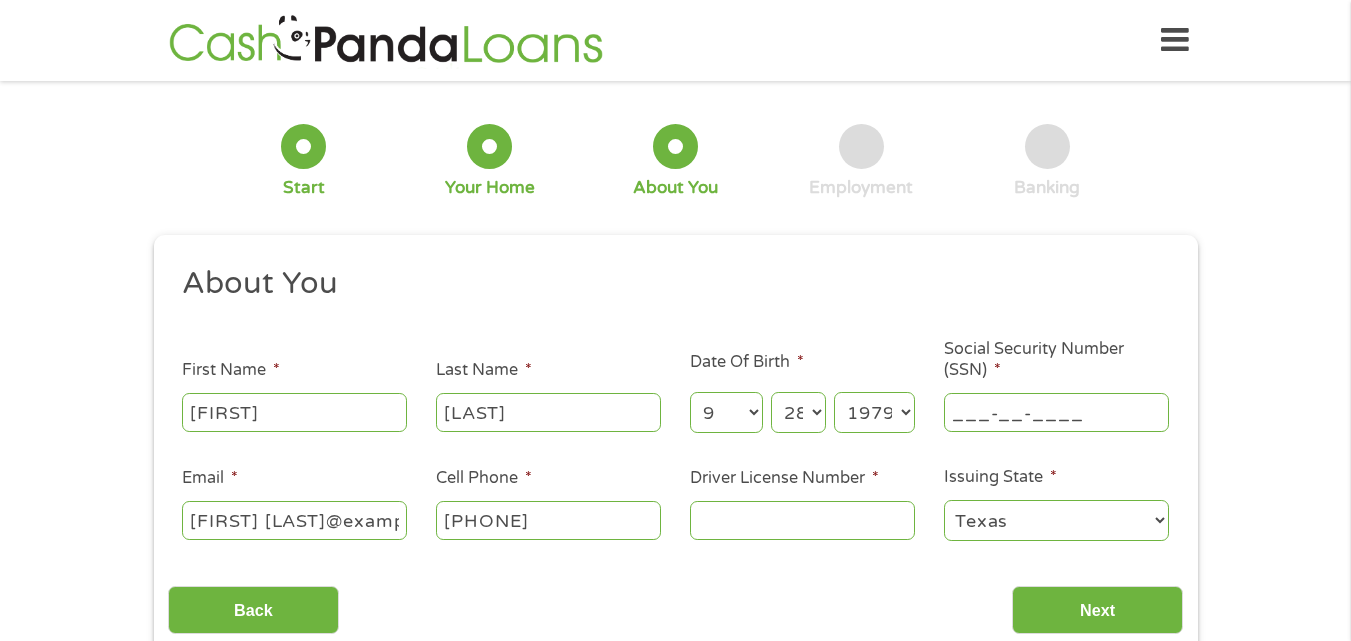 click on "___-__-____" at bounding box center (1056, 412) 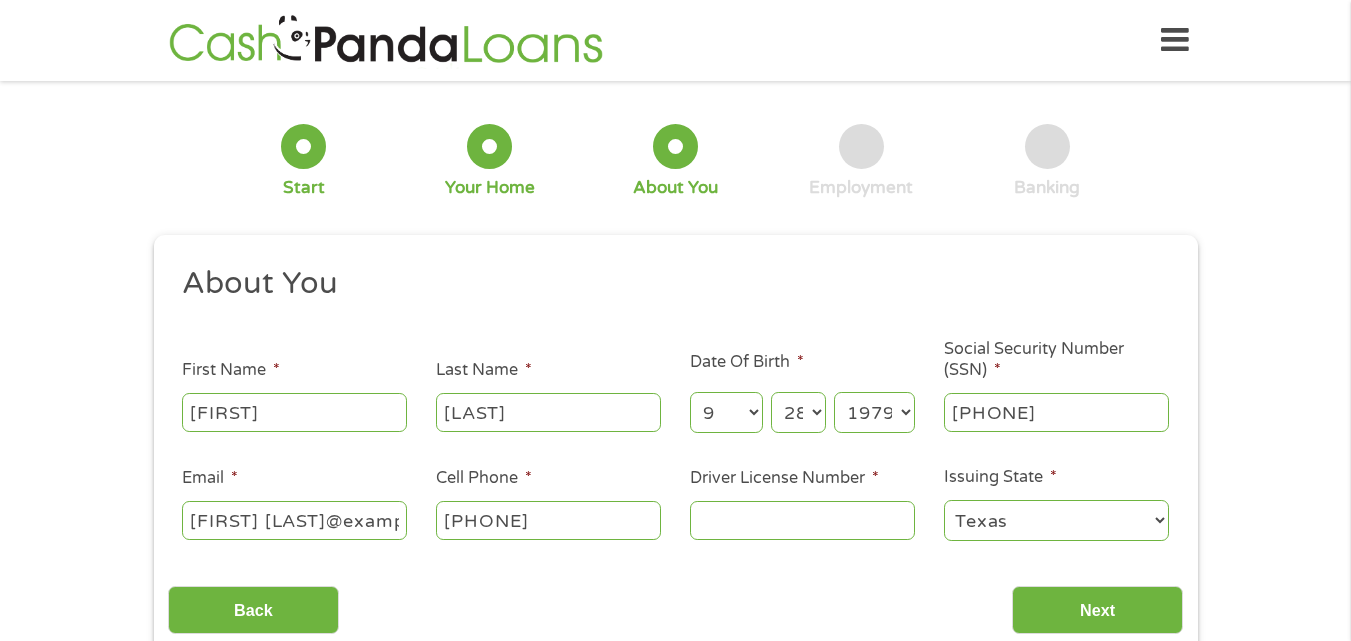 type on "613-44-6605" 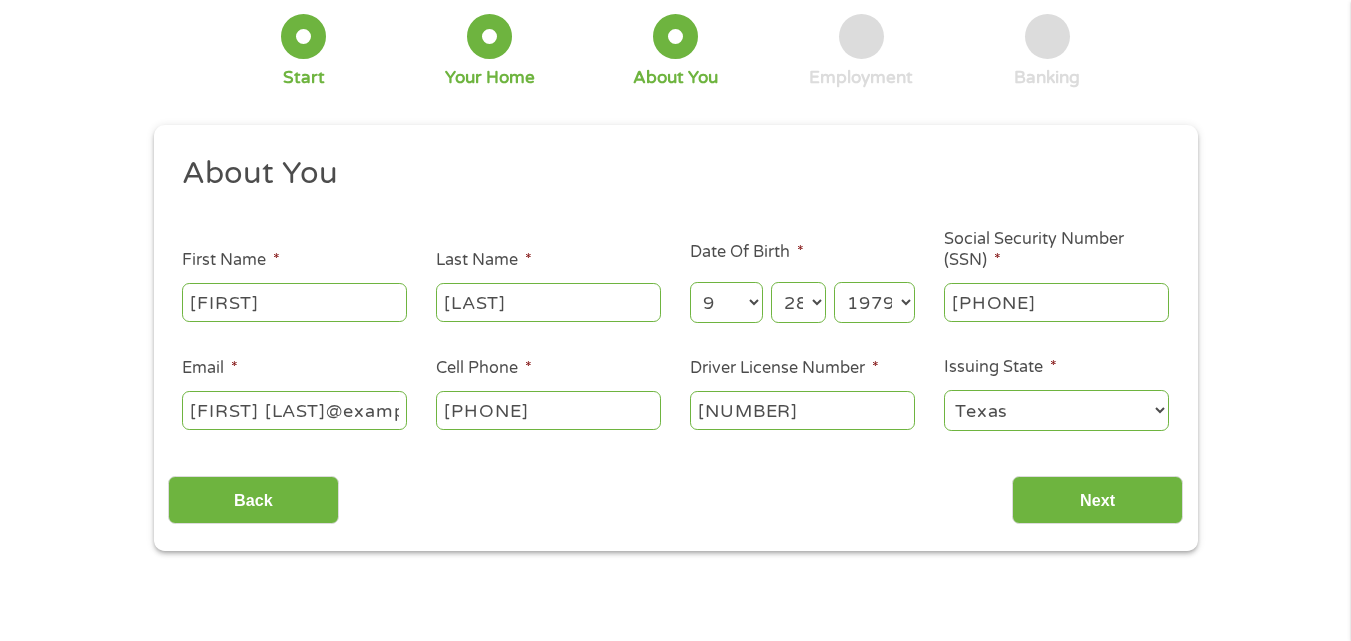 scroll, scrollTop: 112, scrollLeft: 0, axis: vertical 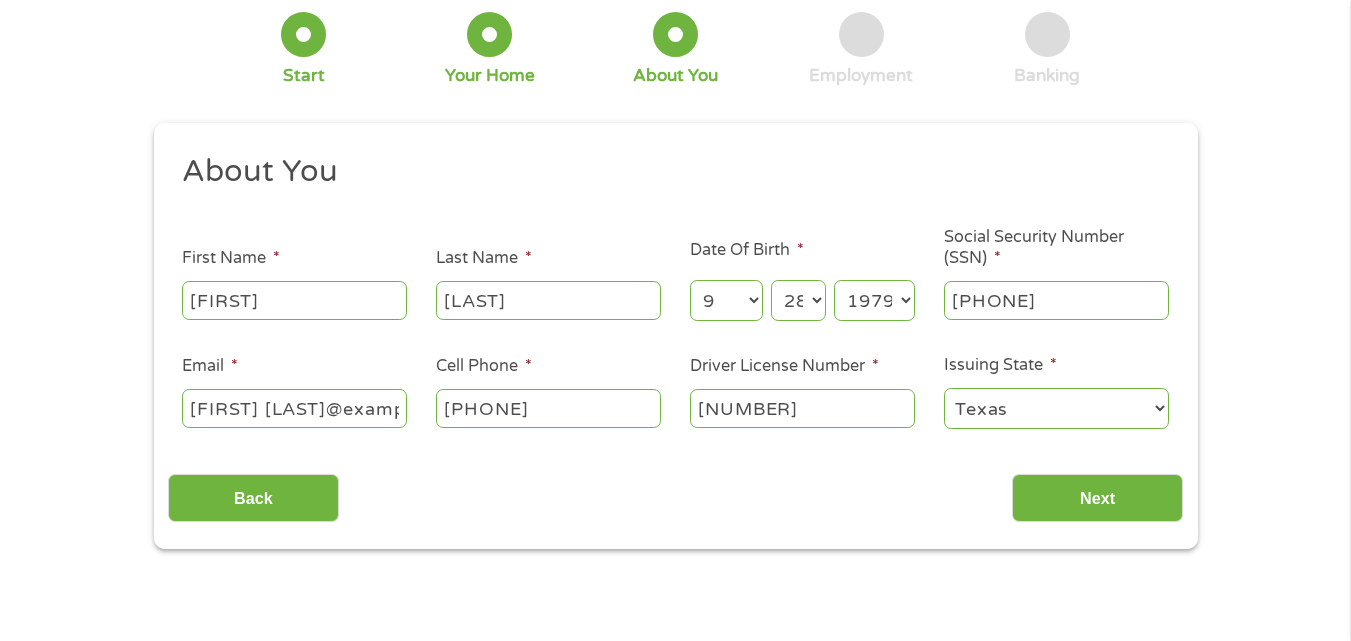 type on "35738501" 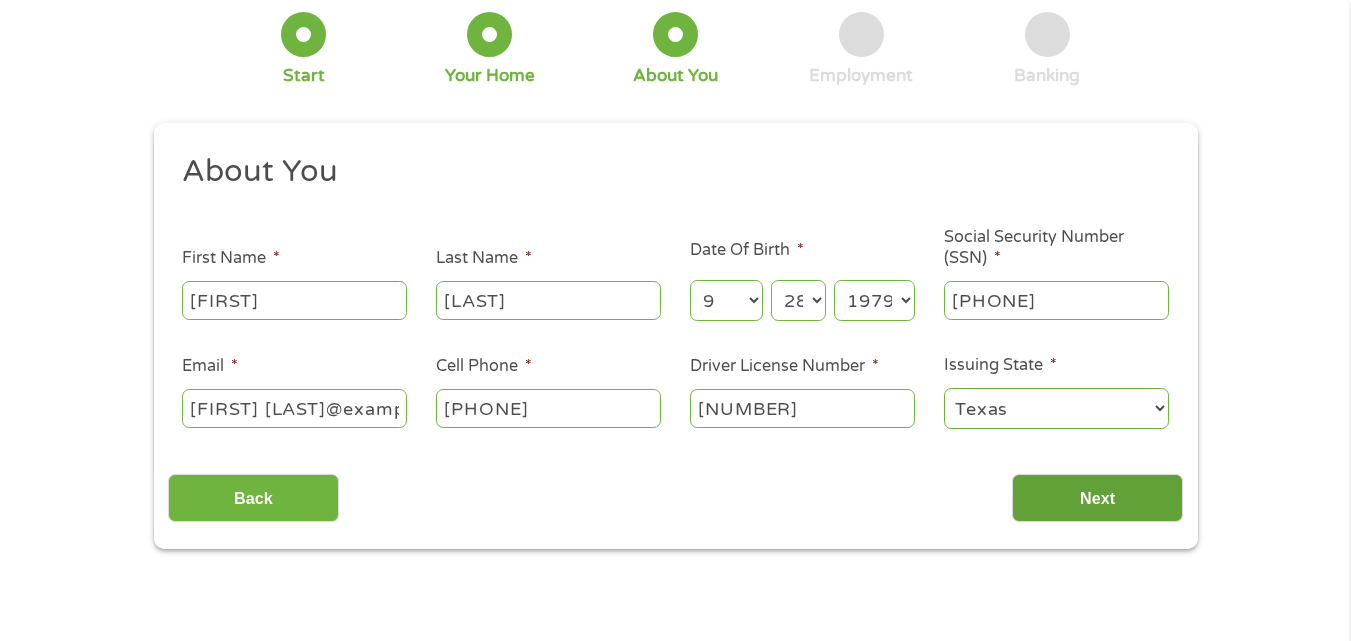 click on "Next" at bounding box center (1097, 498) 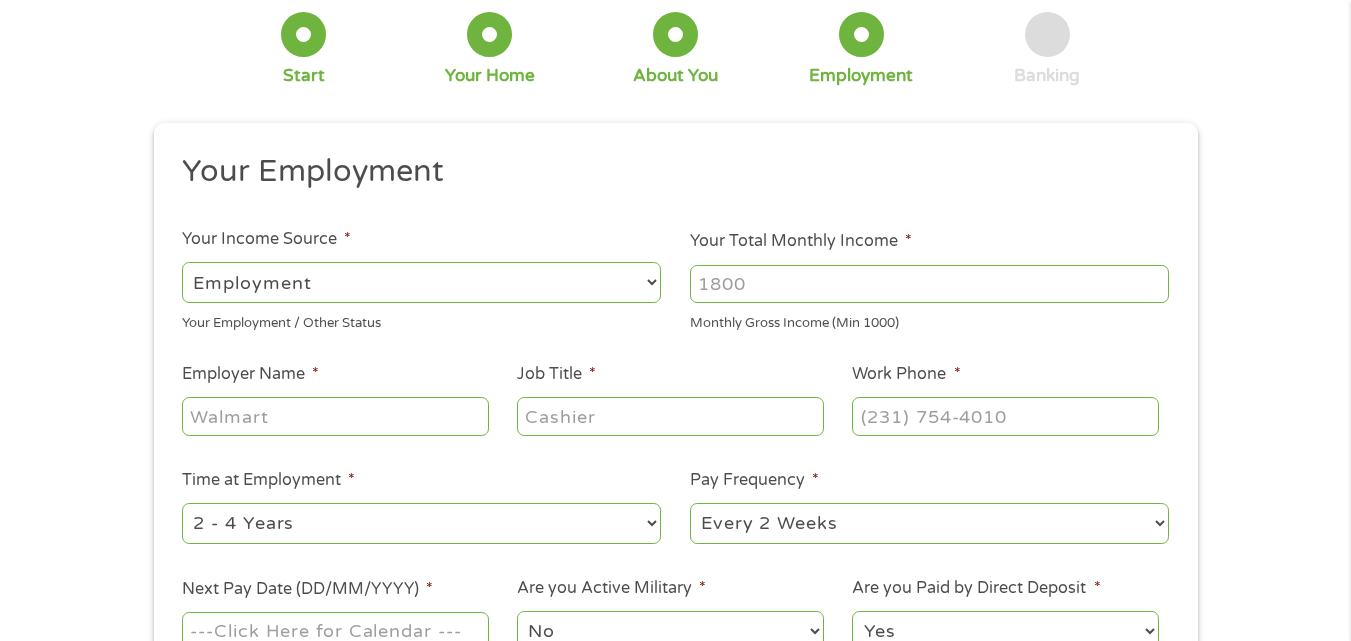 scroll, scrollTop: 8, scrollLeft: 8, axis: both 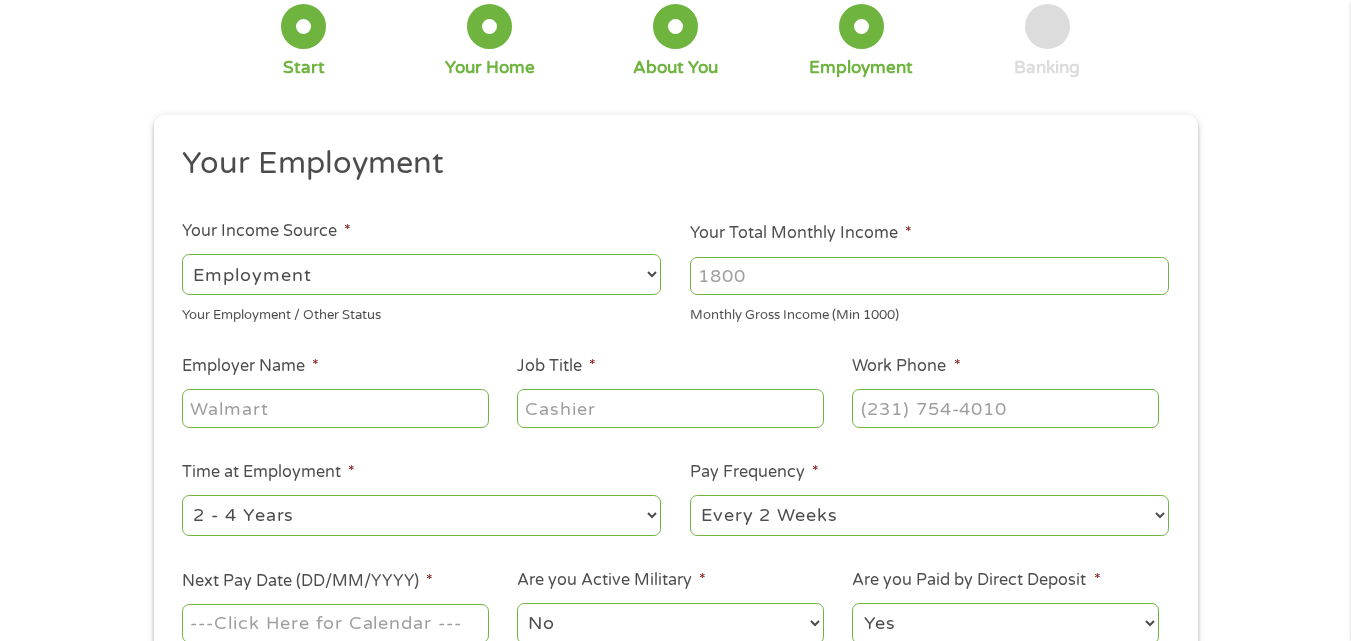 click on "Your Total Monthly Income *" at bounding box center (929, 276) 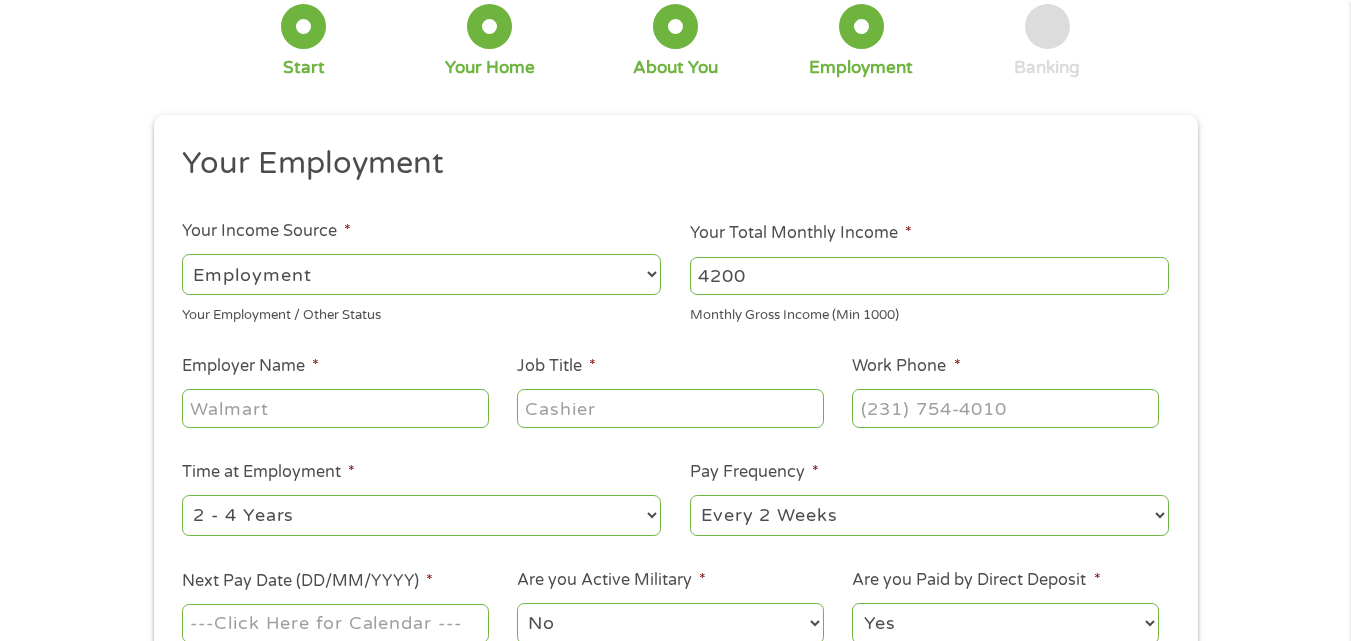 type on "4200" 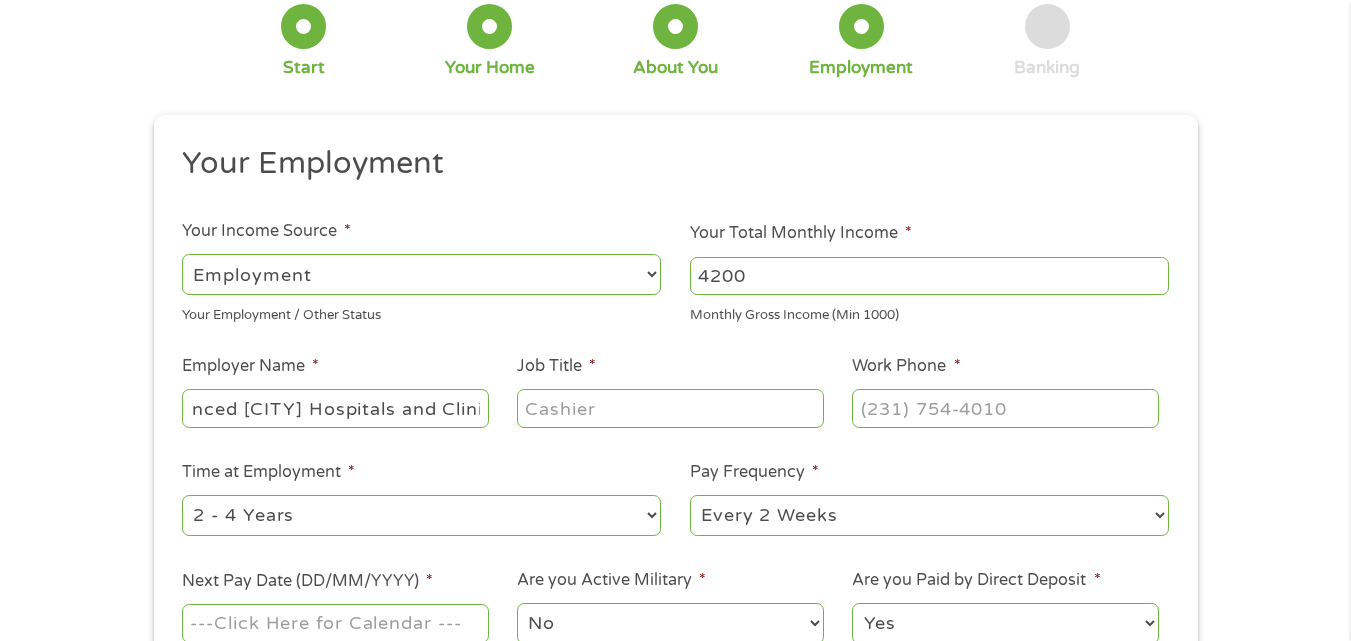 scroll, scrollTop: 0, scrollLeft: 62, axis: horizontal 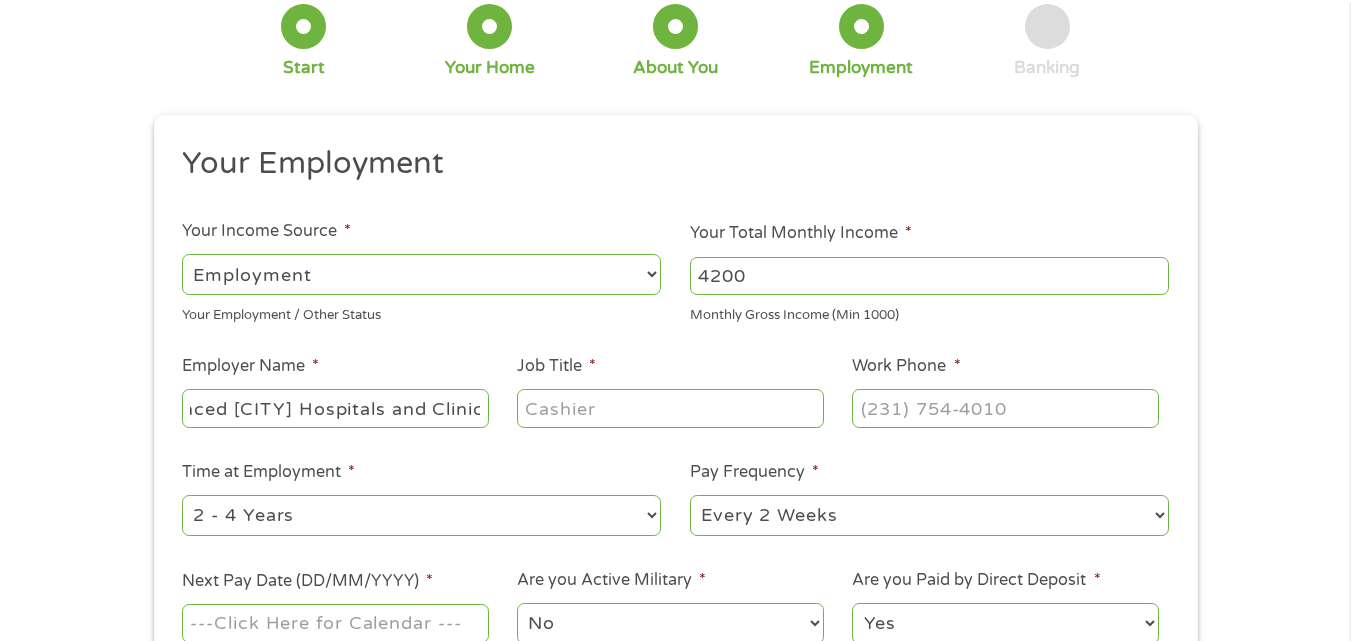 type on "Advanced Dallas Hospitals and Clinic" 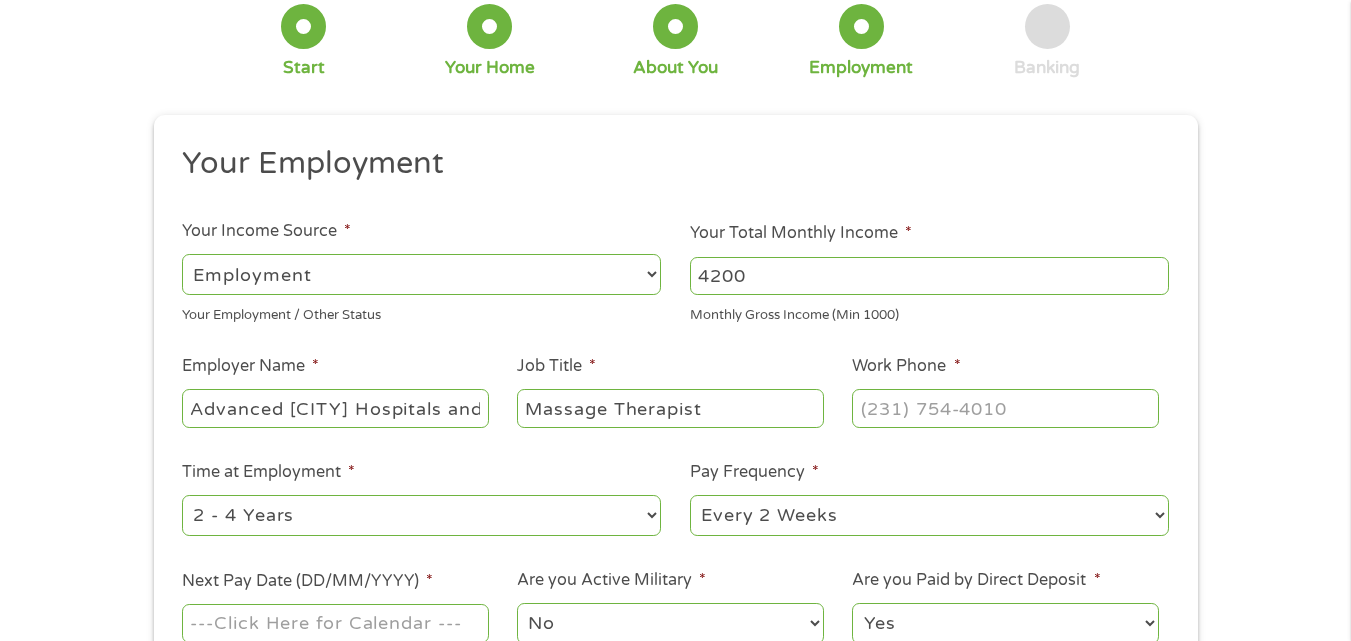 type on "Massage Therapist" 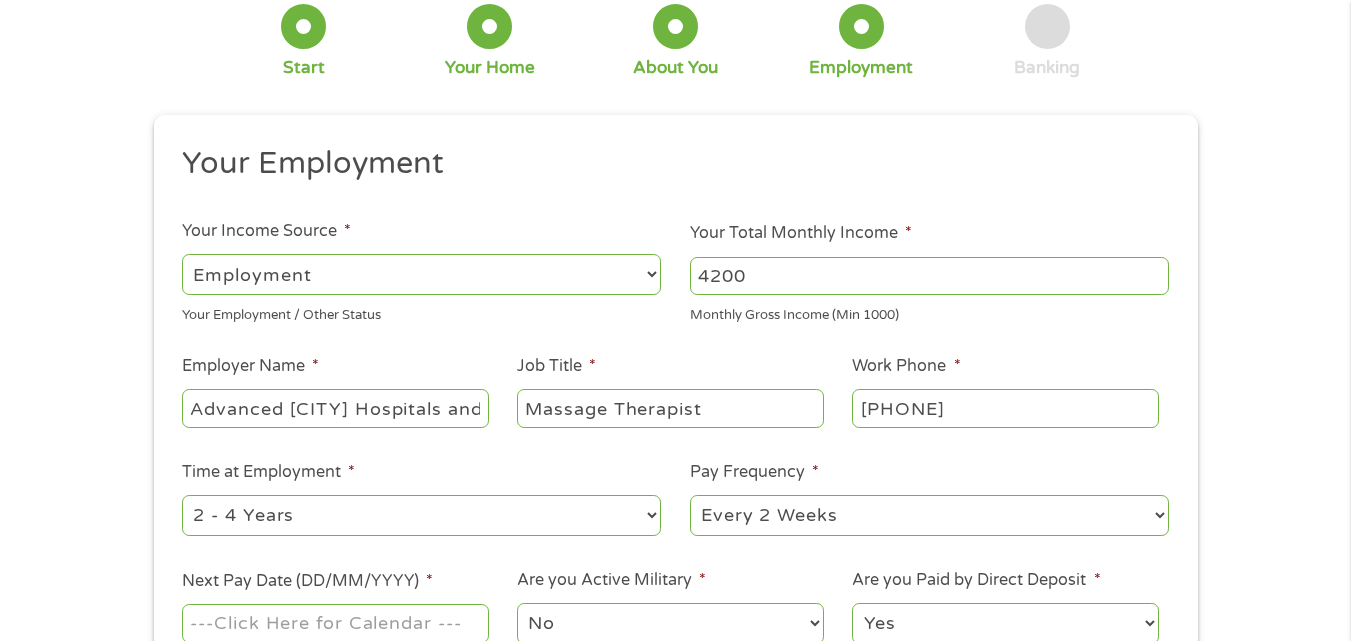 type on "(469) 221-6000" 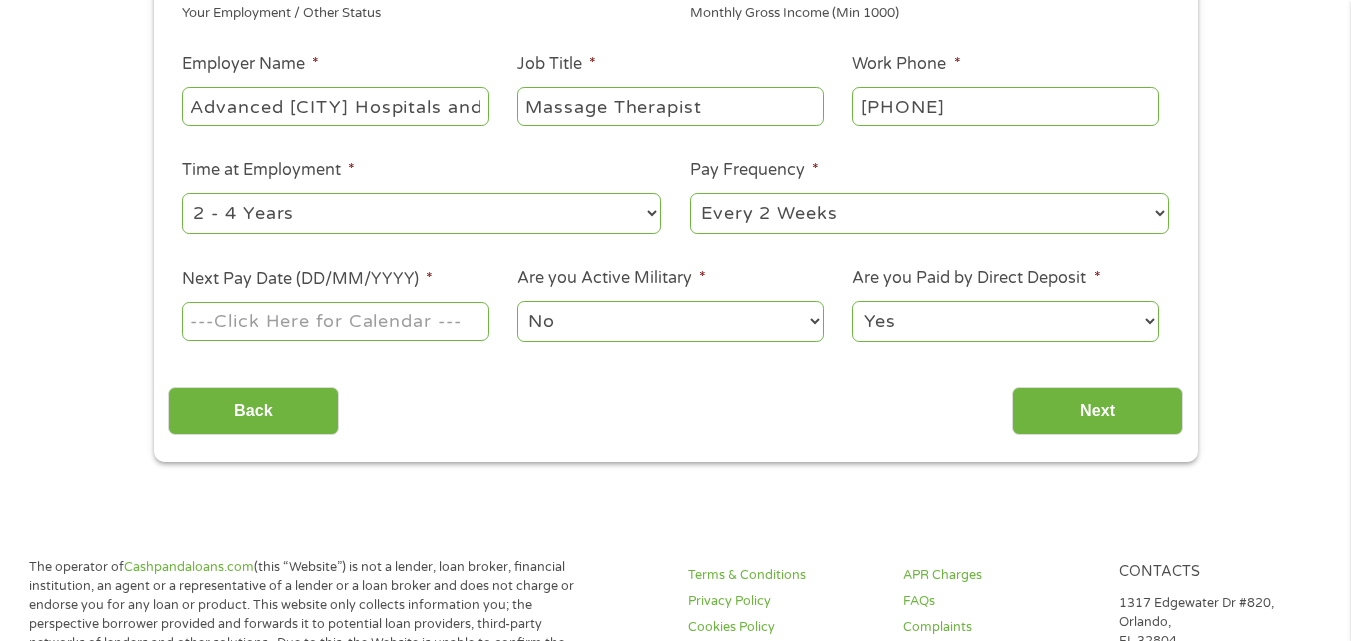 scroll, scrollTop: 423, scrollLeft: 0, axis: vertical 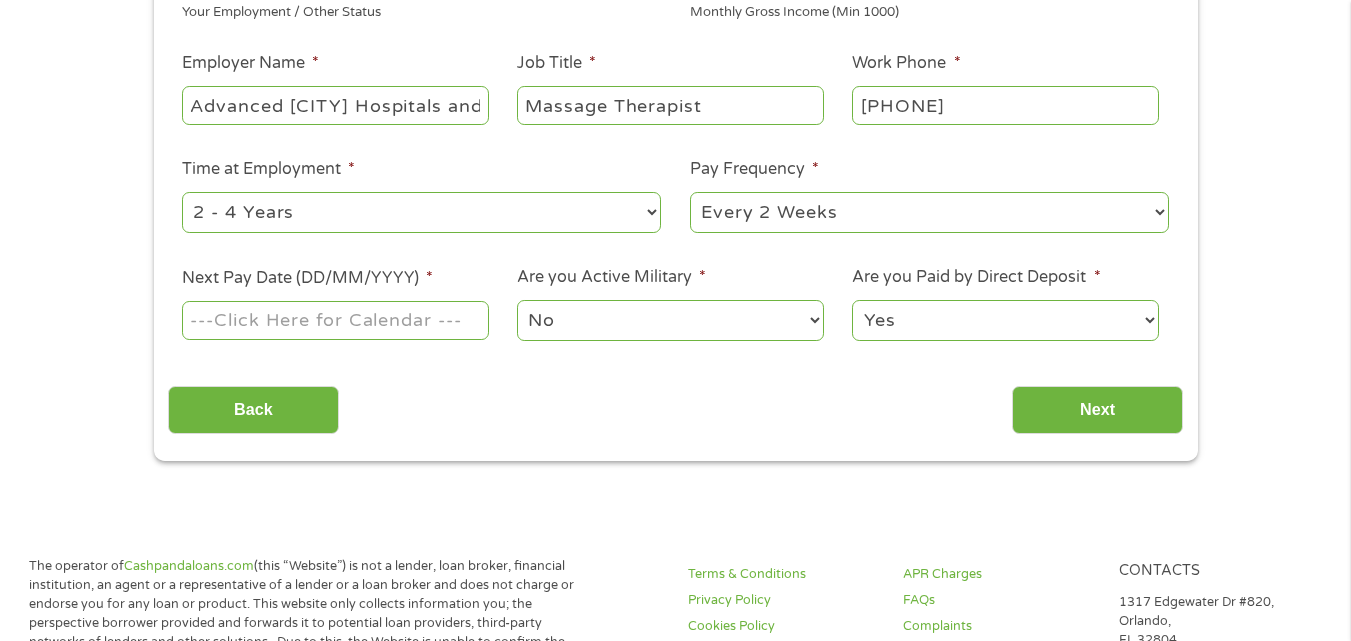 click on "--- Choose one --- 1 Year or less 1 - 2 Years 2 - 4 Years Over 4 Years" at bounding box center [421, 212] 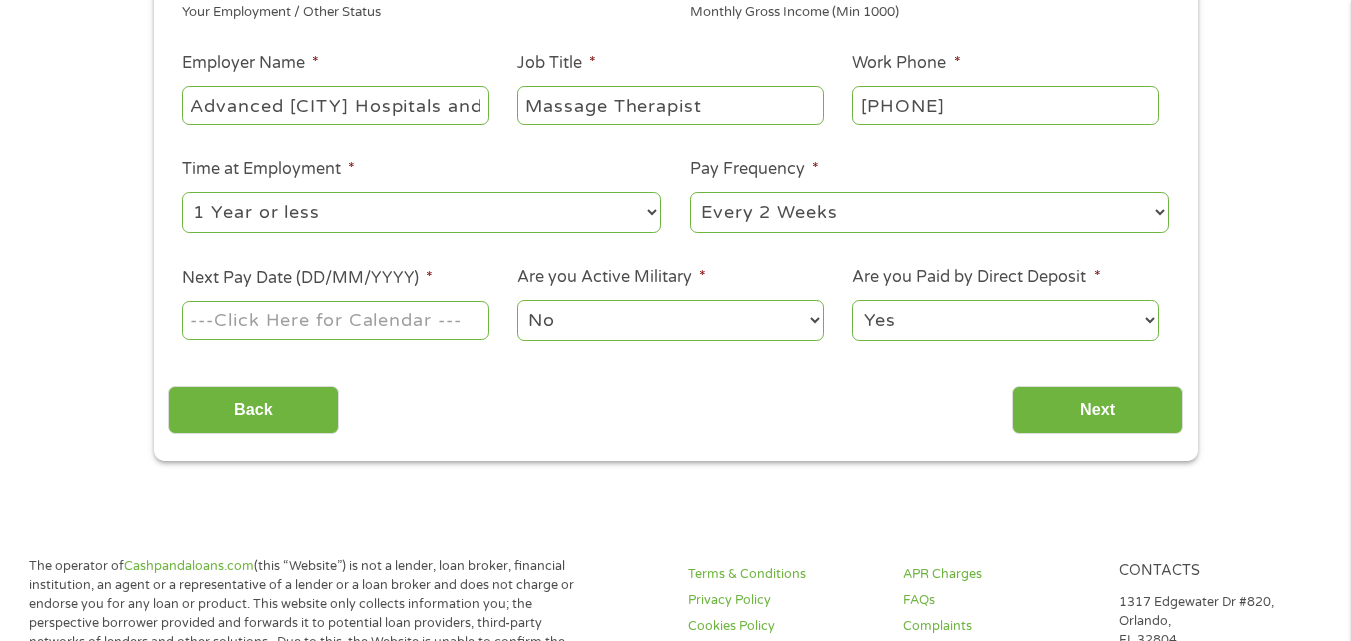 click on "--- Choose one --- 1 Year or less 1 - 2 Years 2 - 4 Years Over 4 Years" at bounding box center (421, 212) 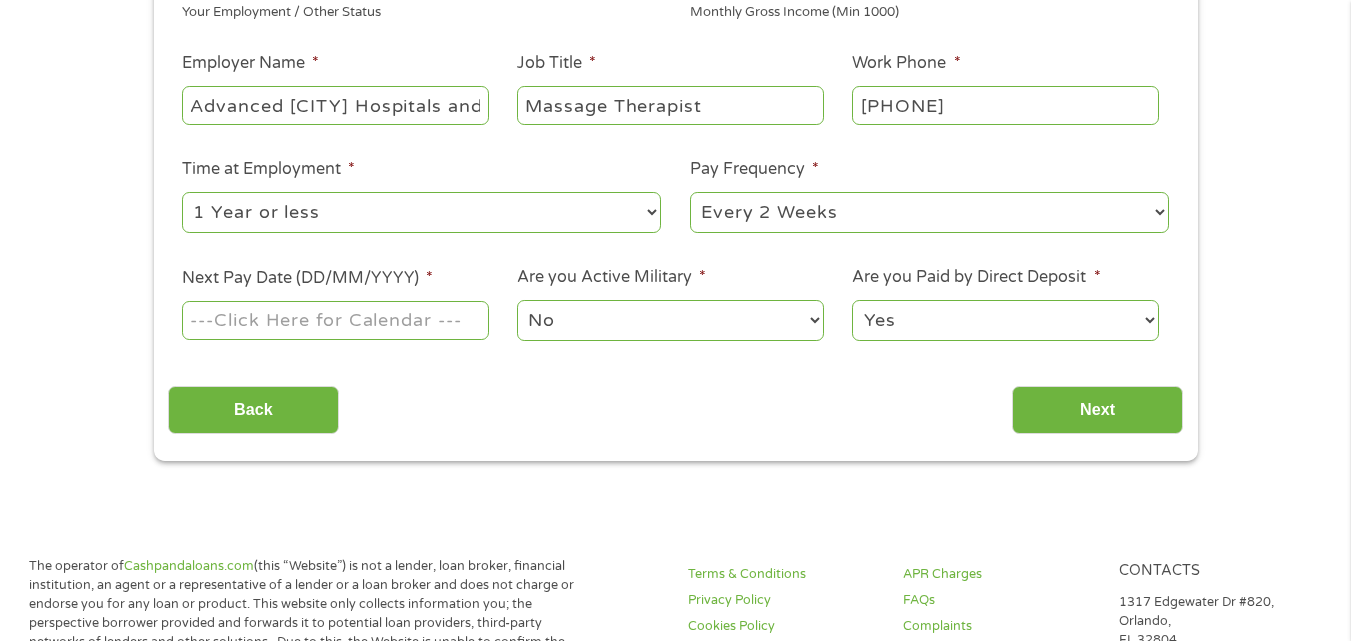click on "Next Pay Date (DD/MM/YYYY) *" at bounding box center (335, 320) 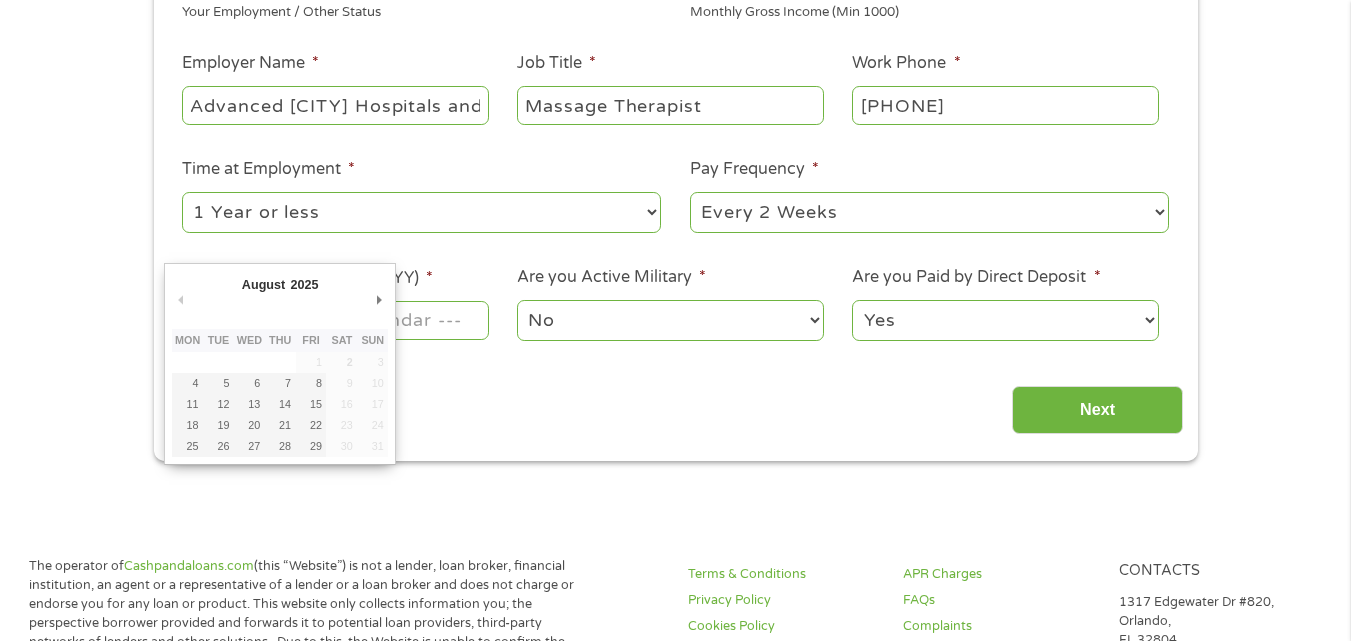 type on "08/08/2025" 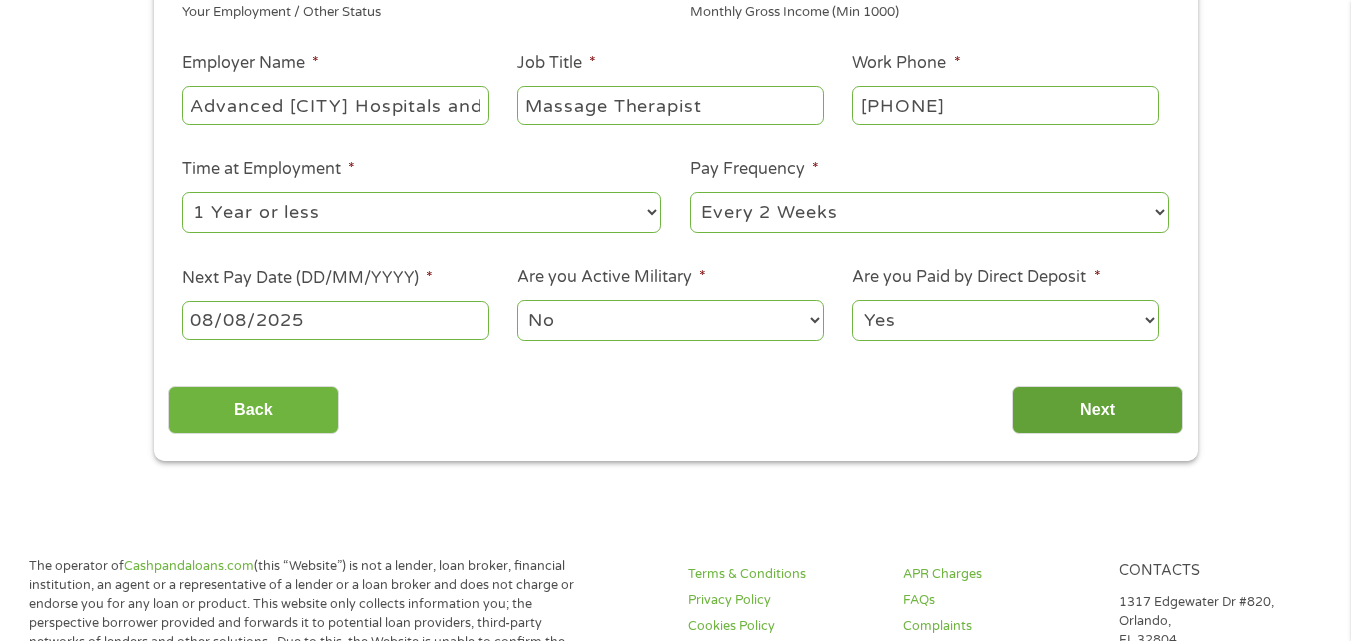 click on "Next" at bounding box center (1097, 410) 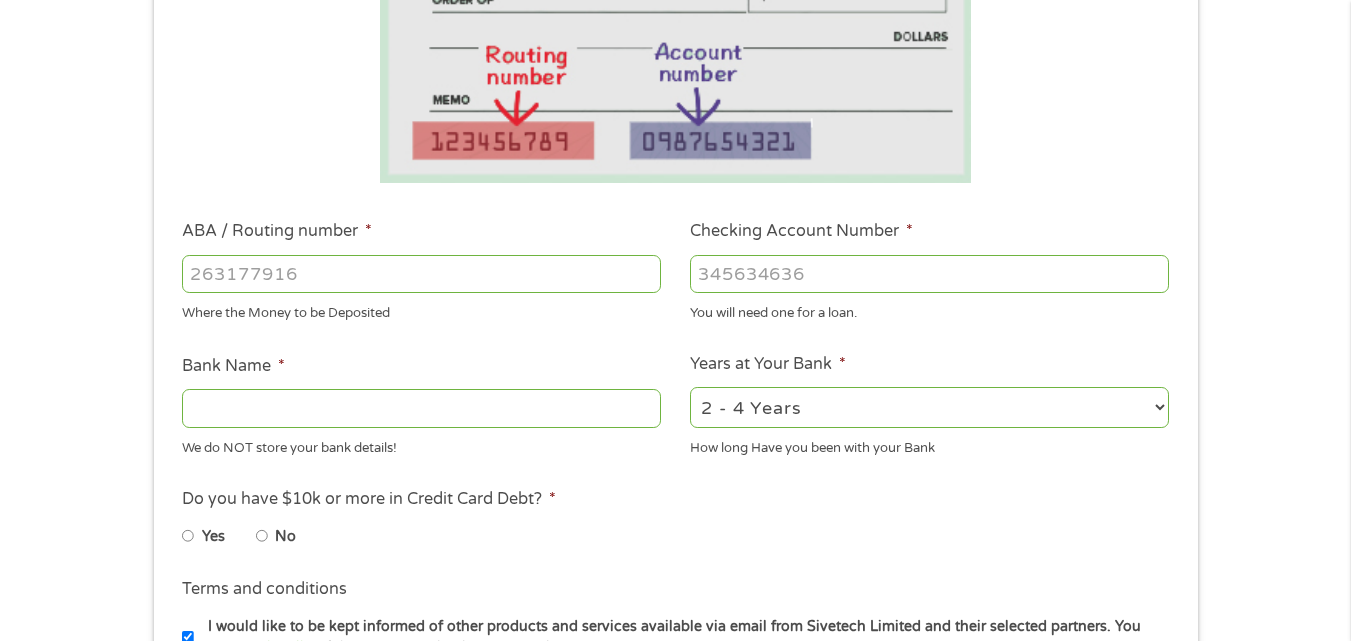 scroll, scrollTop: 8, scrollLeft: 8, axis: both 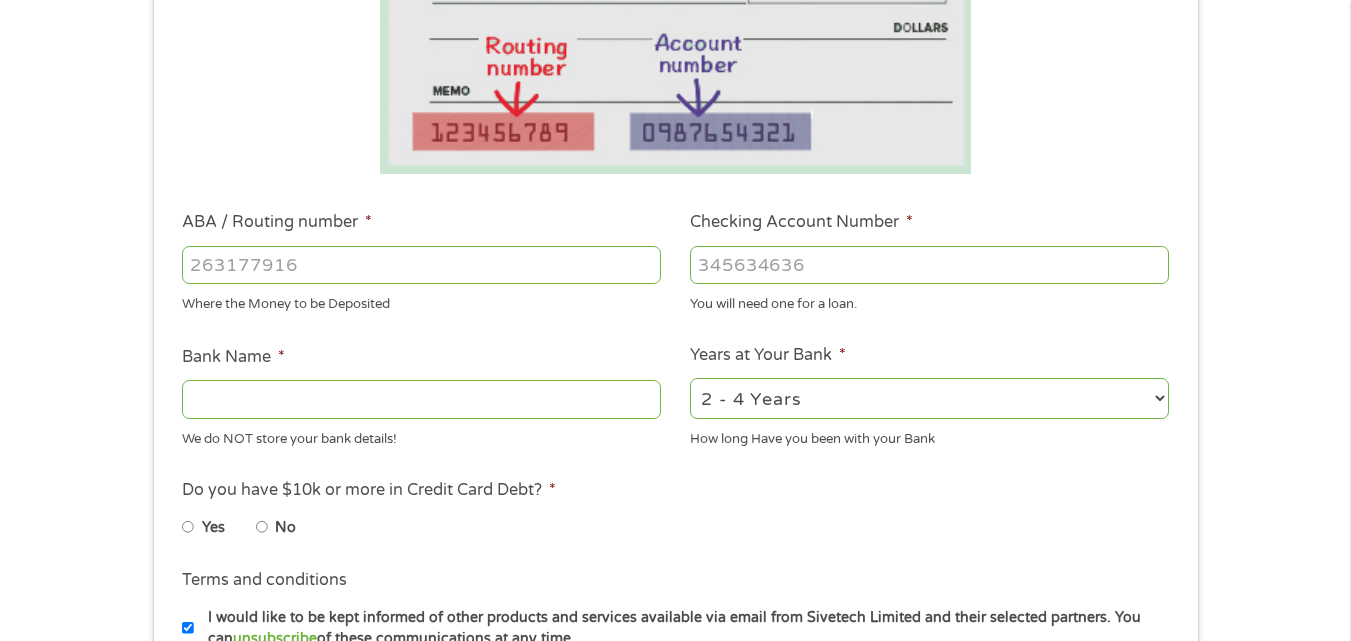 click on "ABA / Routing number *" at bounding box center [421, 265] 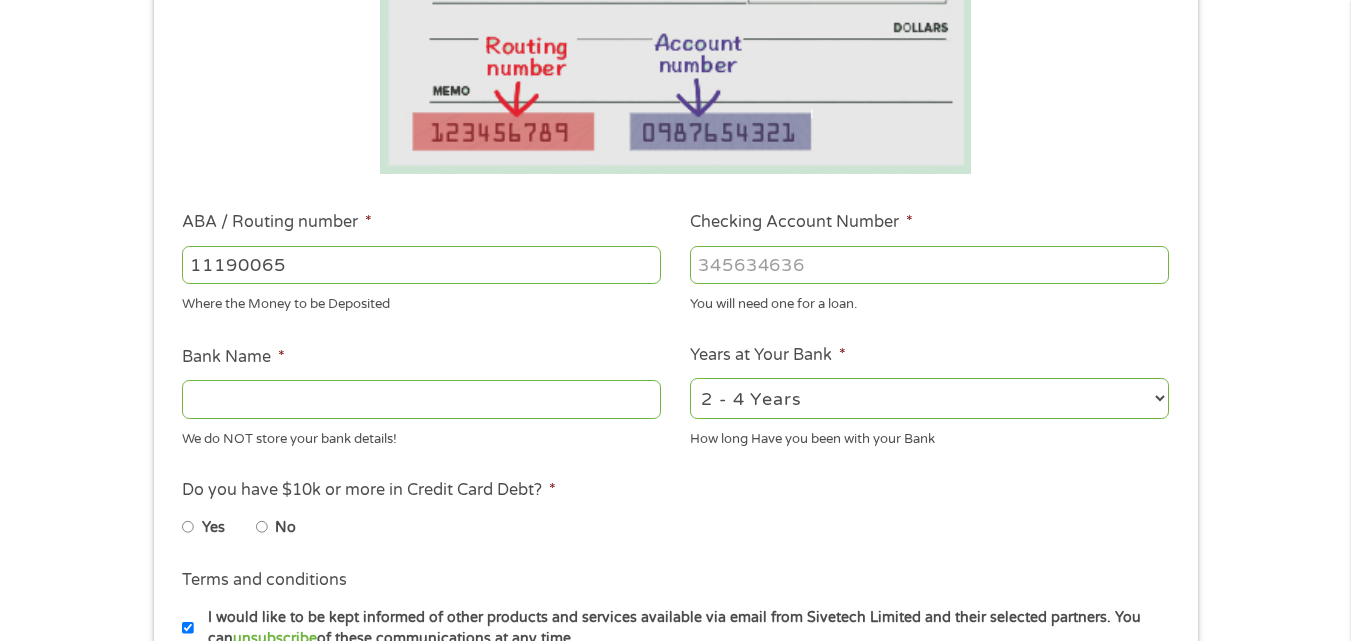 type on "111900659" 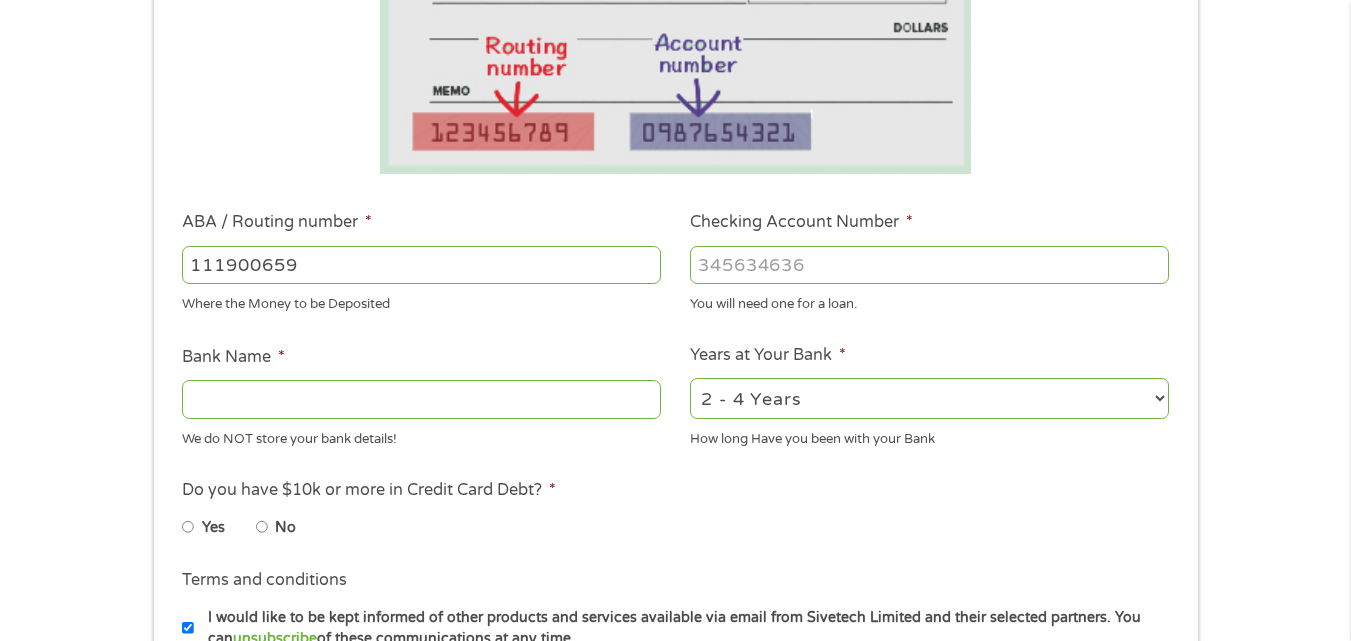 type on "WELLS FARGO BANK" 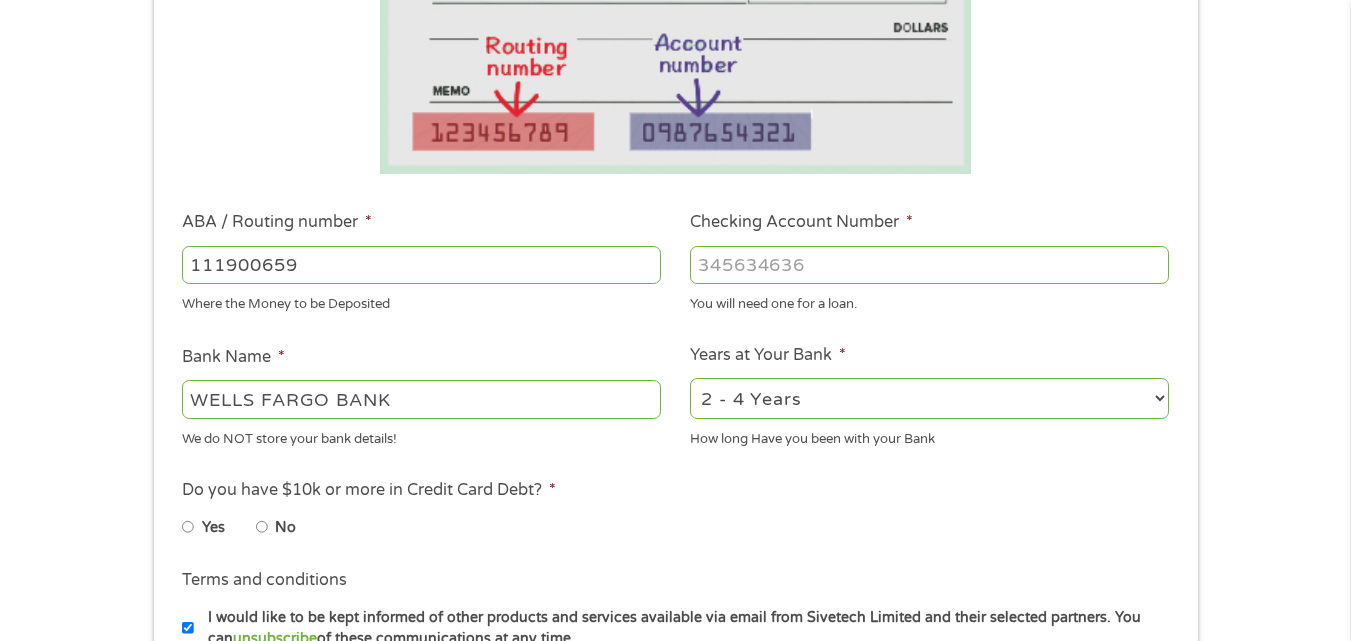 type on "111900659" 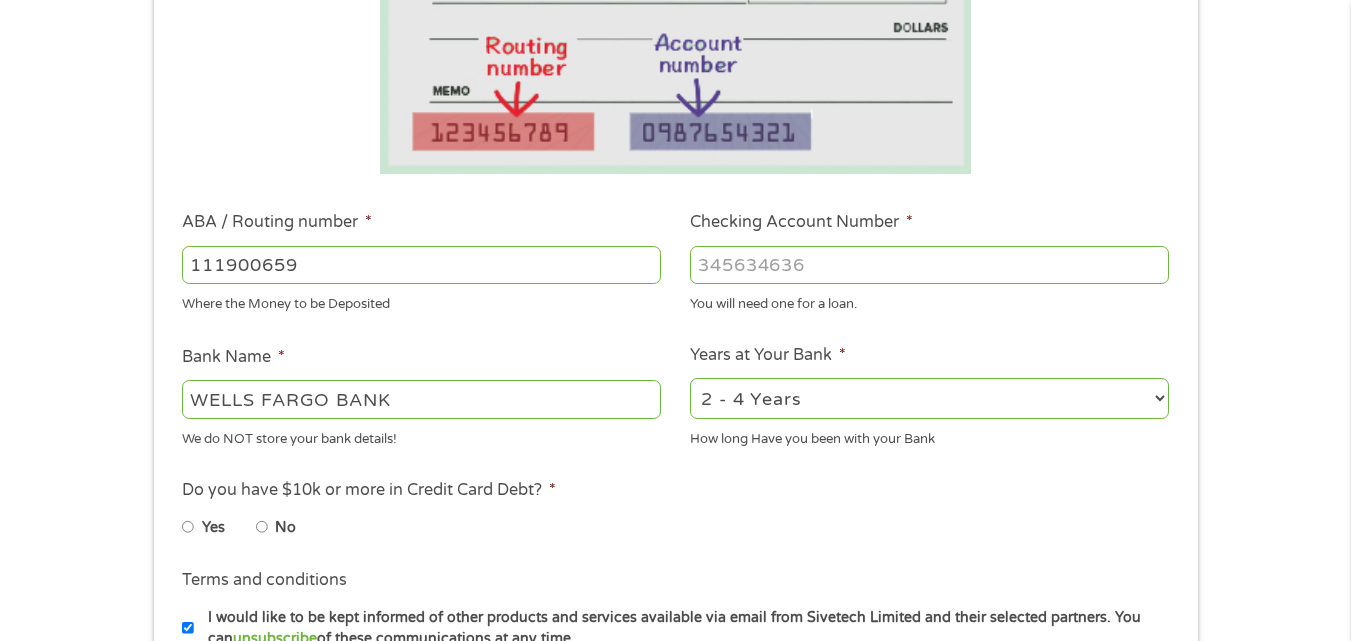 select on "24months" 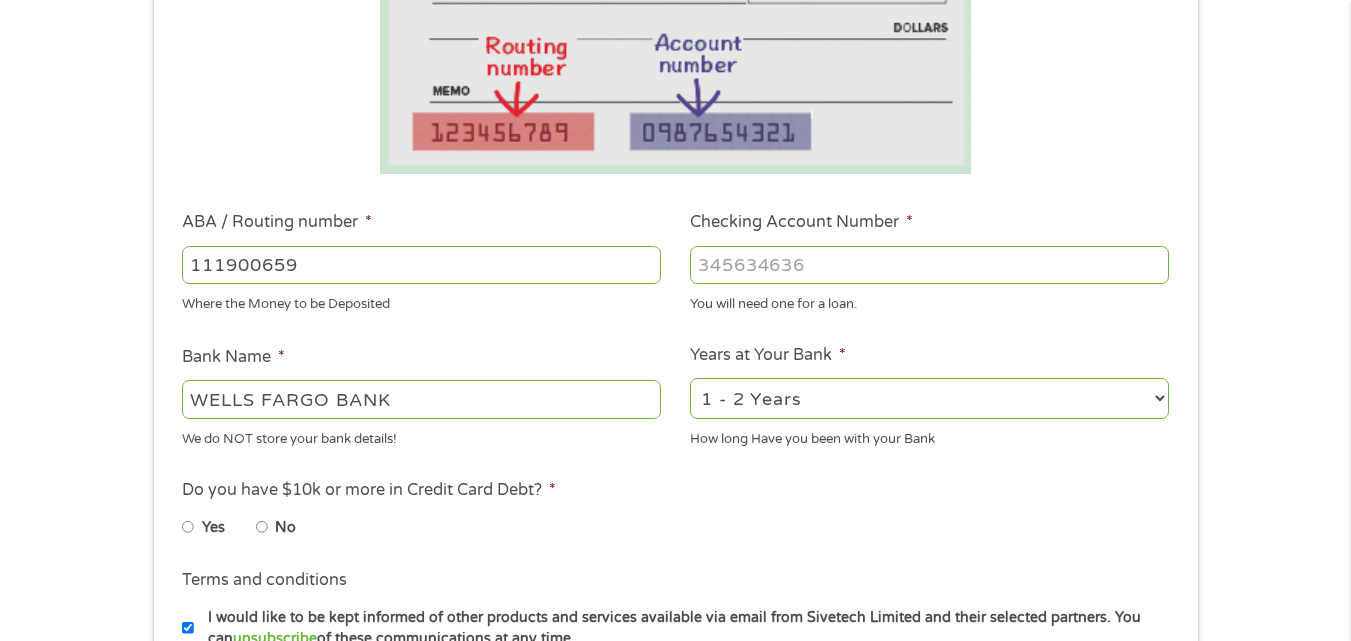 click on "2 - 4 Years 6 - 12 Months 1 - 2 Years Over 4 Years" at bounding box center (929, 398) 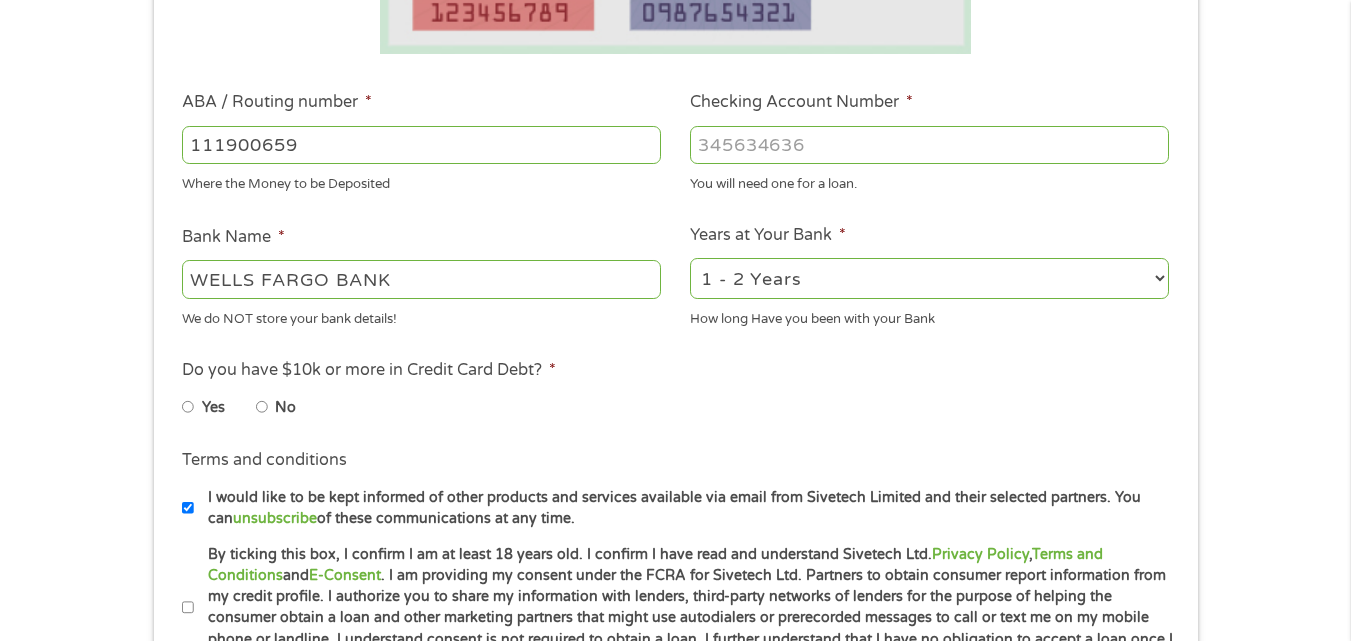 scroll, scrollTop: 555, scrollLeft: 0, axis: vertical 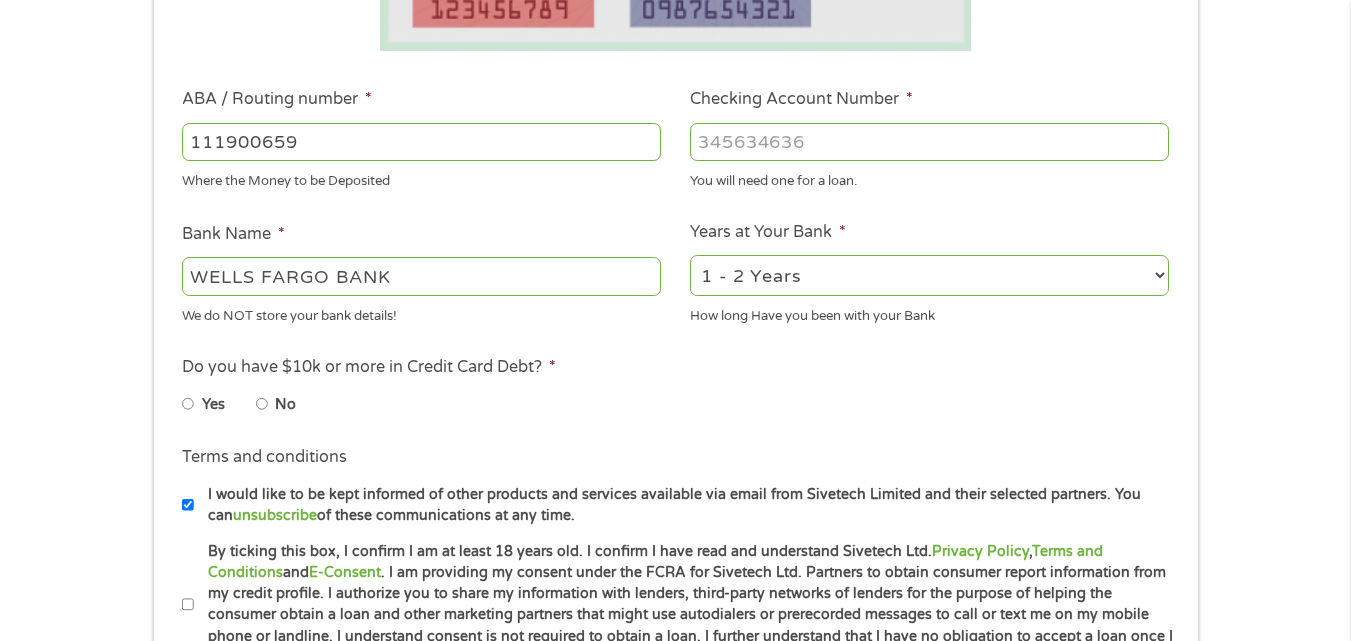 click on "No" at bounding box center (262, 404) 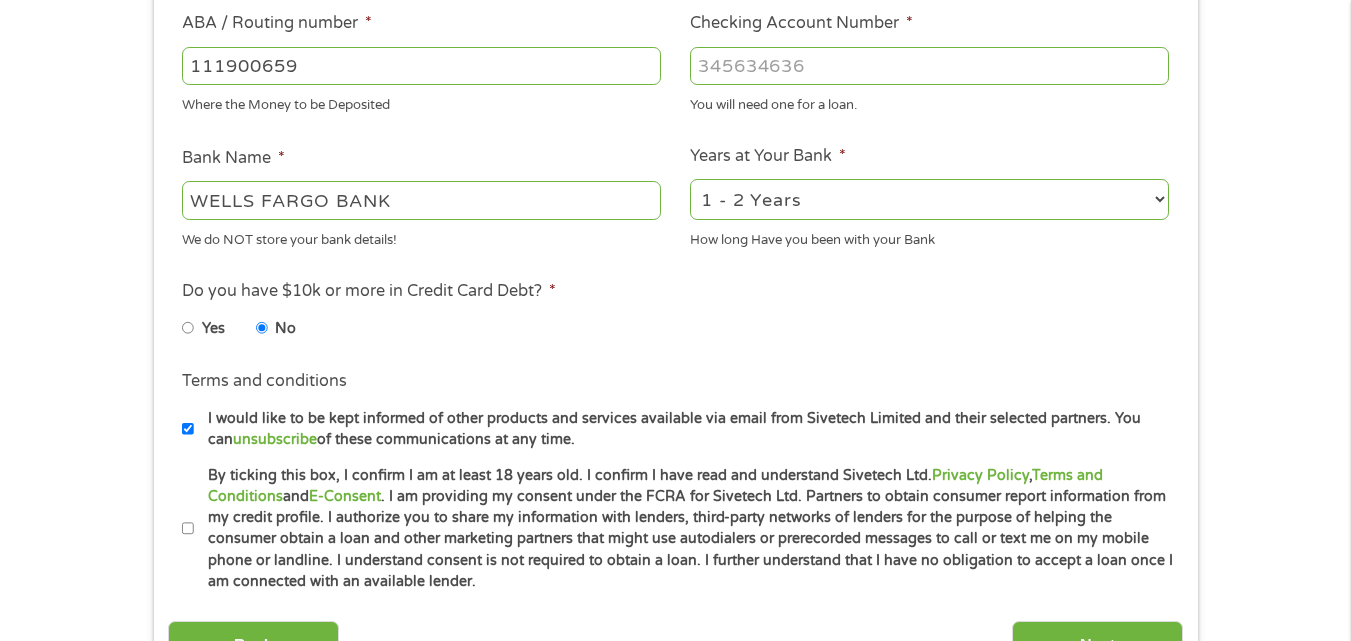 scroll, scrollTop: 664, scrollLeft: 0, axis: vertical 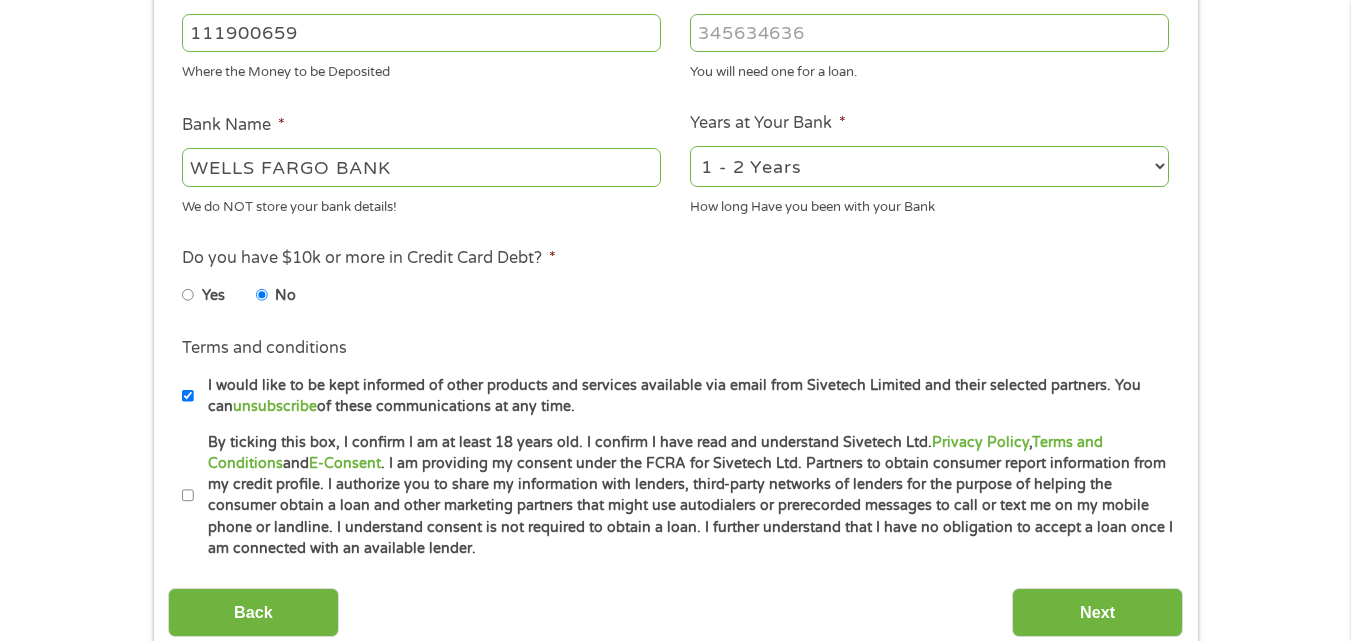 click on "I would like to be kept informed of other products and services available via email from Sivetech Limited and their selected partners. You can   unsubscribe   of these communications at any time." at bounding box center (684, 396) 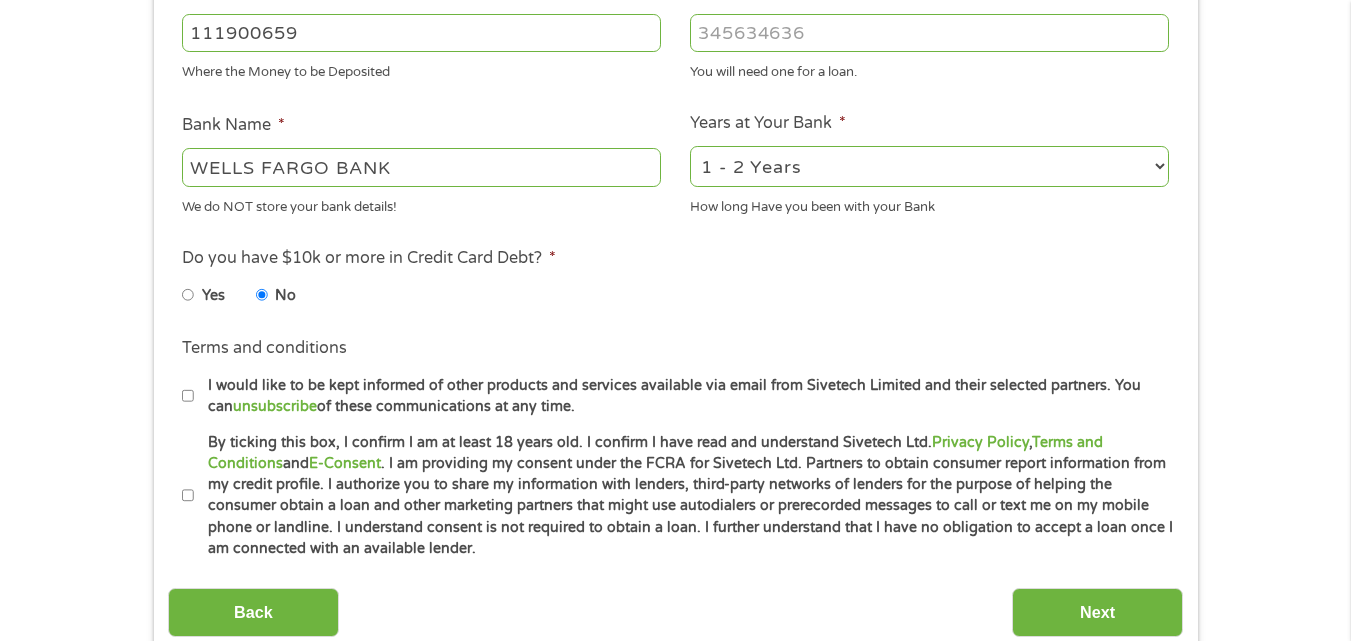 click on "By ticking this box, I confirm I am at least 18 years old. I confirm I have read and understand Sivetech Ltd.  Privacy Policy ,  Terms and Conditions  and  E-Consent . I am providing my consent under the FCRA for Sivetech Ltd. Partners to obtain consumer report information from my credit profile. I authorize you to share my information with lenders, third-party networks of lenders for the purpose of helping the consumer obtain a loan and other marketing partners that might use autodialers or prerecorded messages to call or text me on my mobile phone or landline. I understand consent is not required to obtain a loan. I further understand that I have no obligation to accept a loan once I am connected with an available lender." at bounding box center [188, 496] 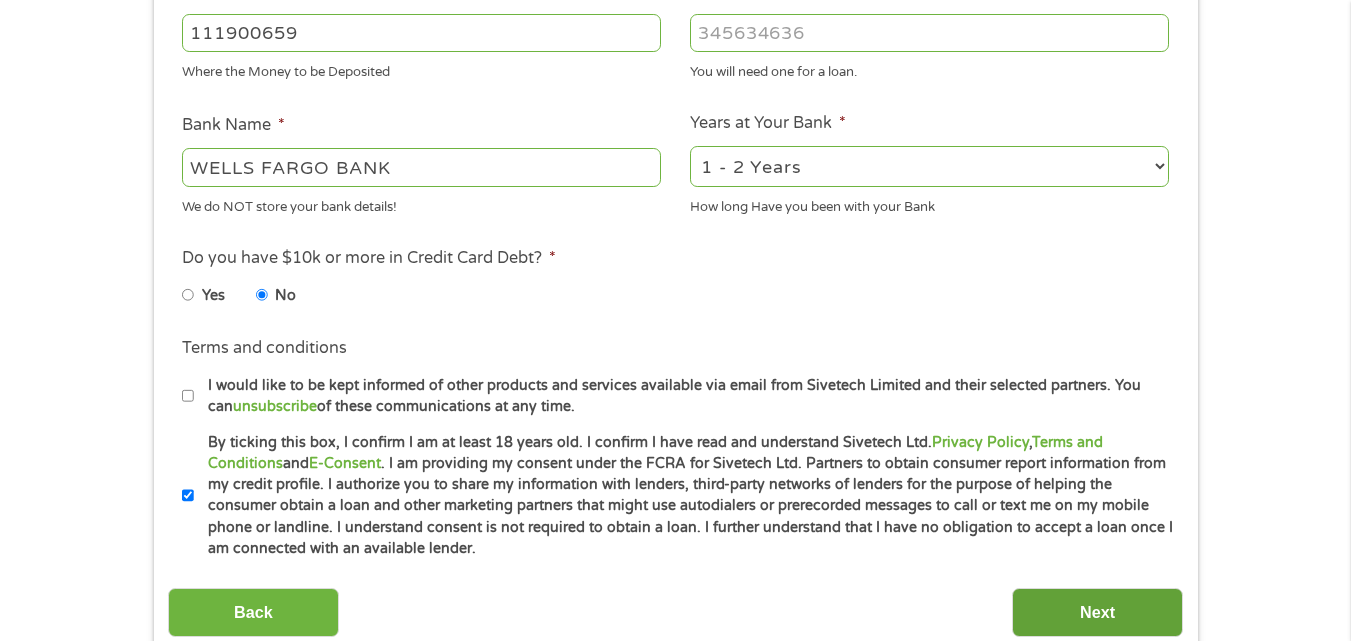 click on "Next" at bounding box center [1097, 612] 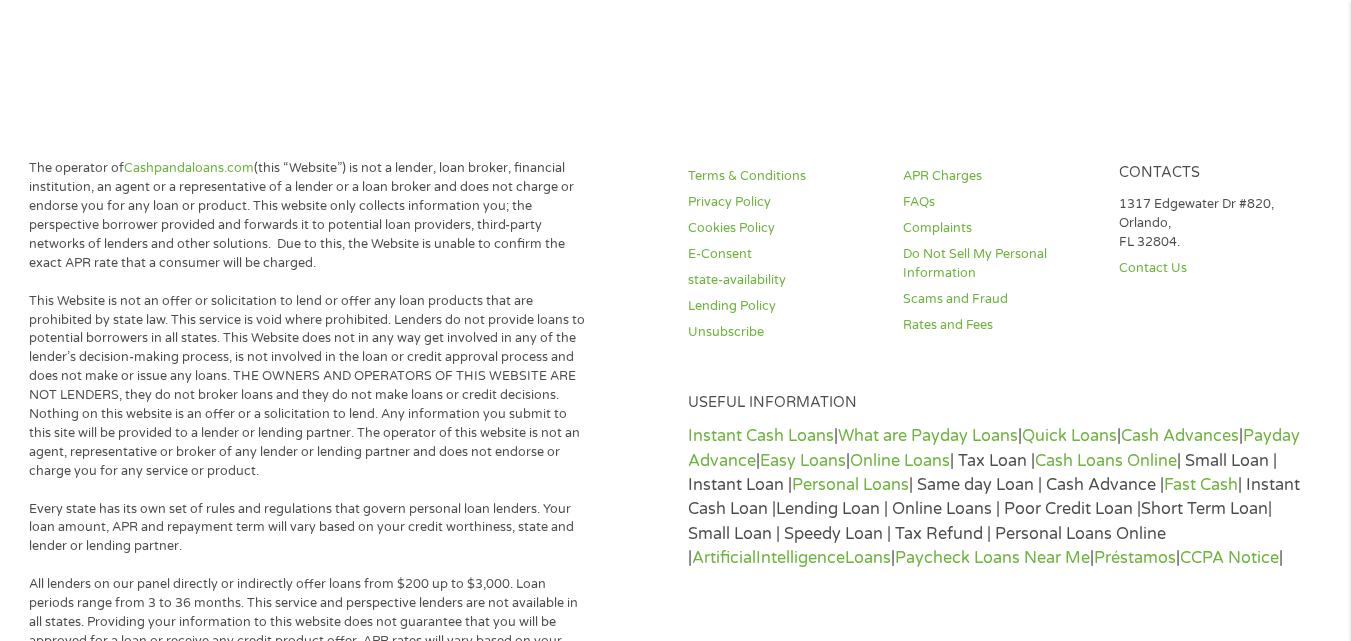 scroll, scrollTop: 8, scrollLeft: 8, axis: both 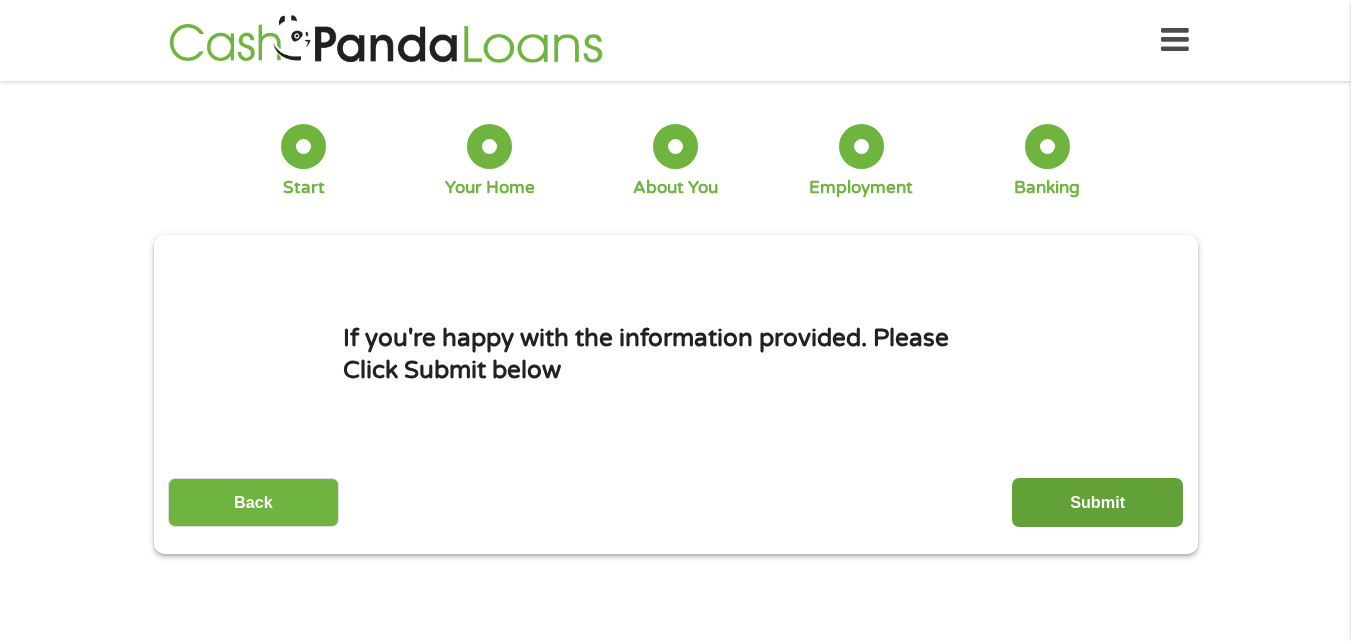 click on "Submit" at bounding box center [1097, 502] 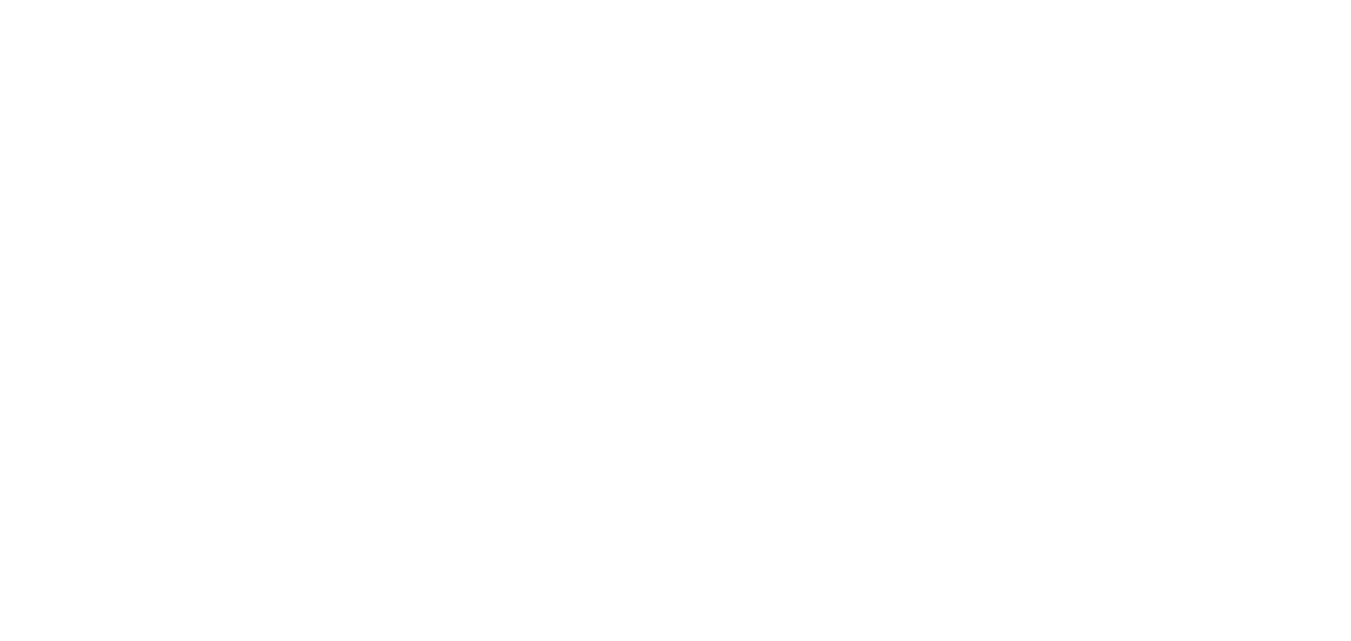 scroll, scrollTop: 0, scrollLeft: 0, axis: both 